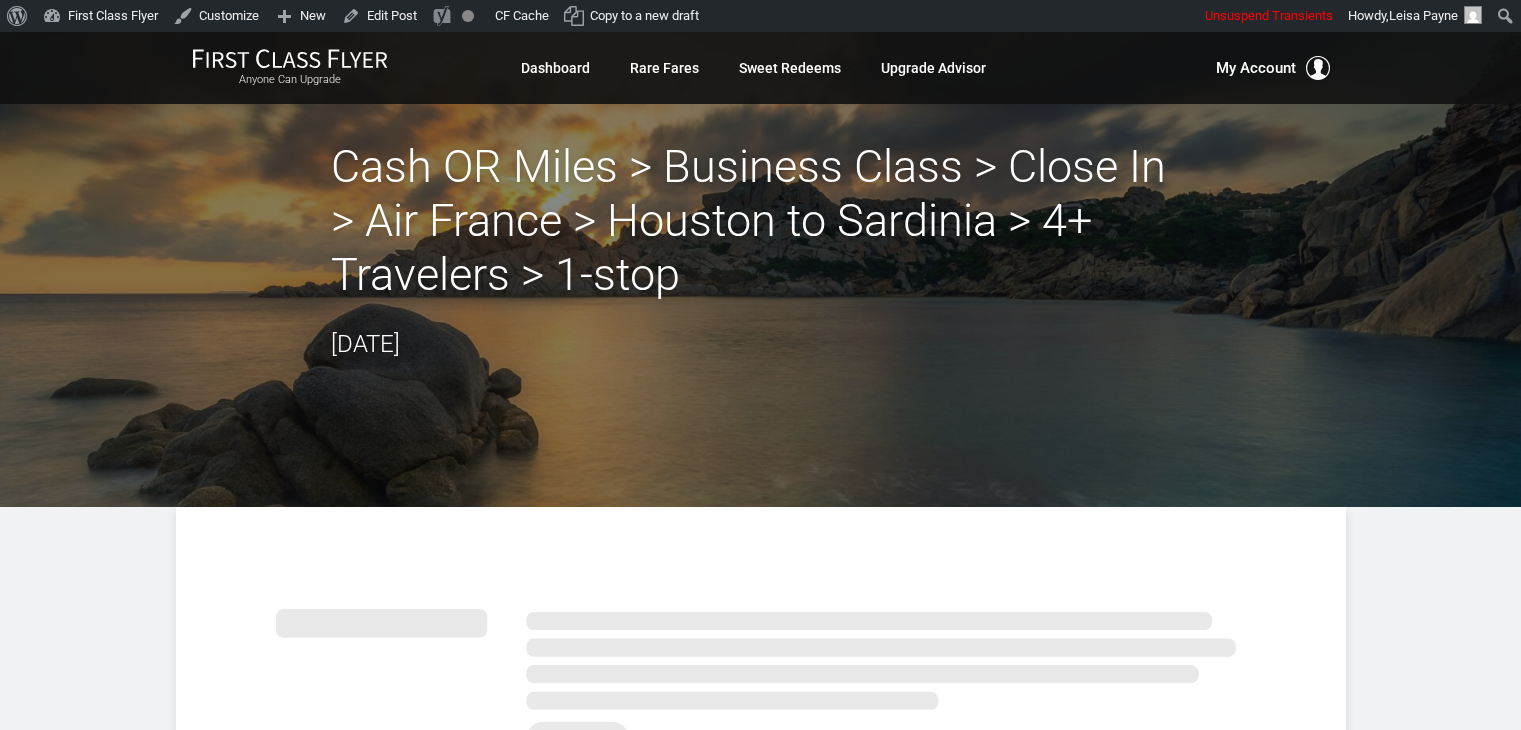 scroll, scrollTop: 0, scrollLeft: 0, axis: both 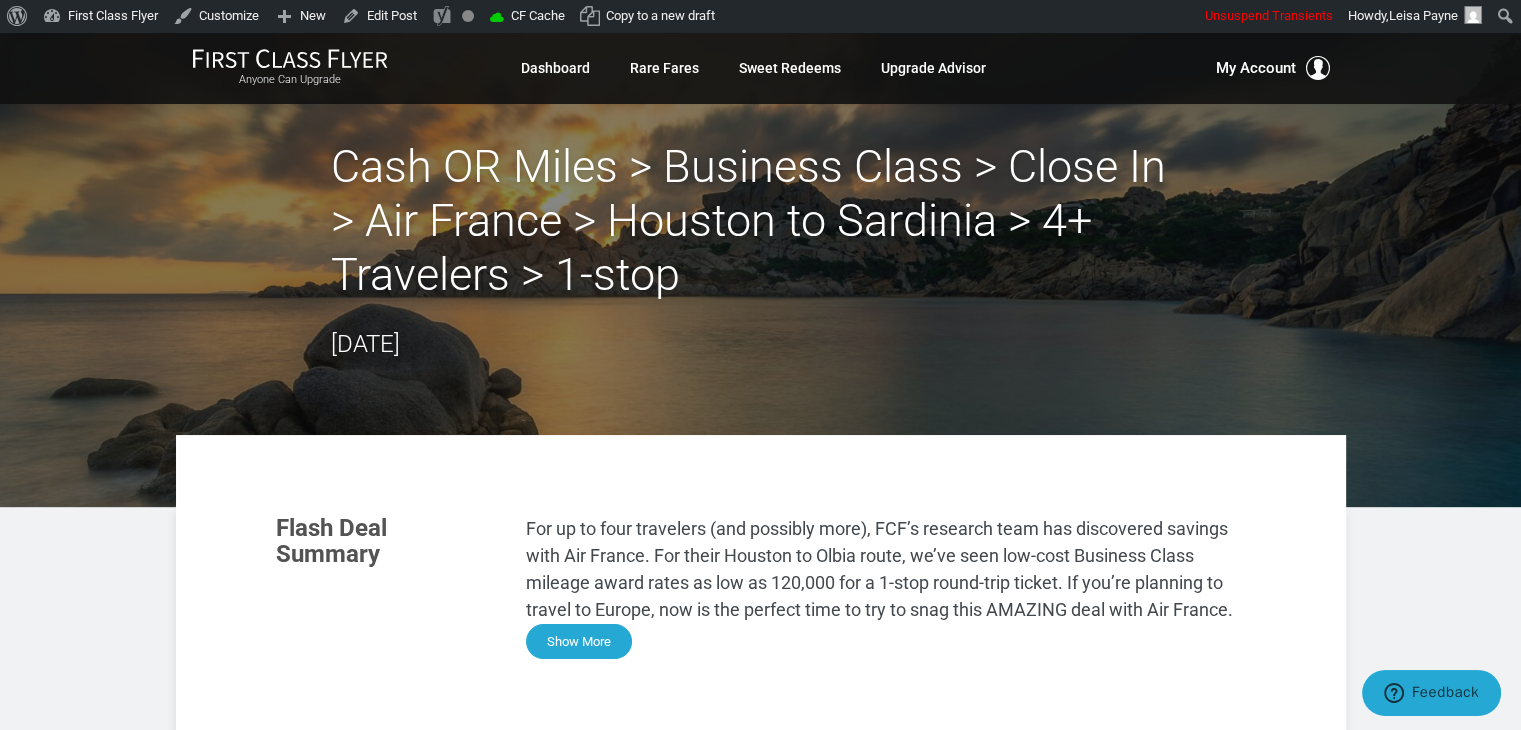 click on "Show More" at bounding box center [579, 641] 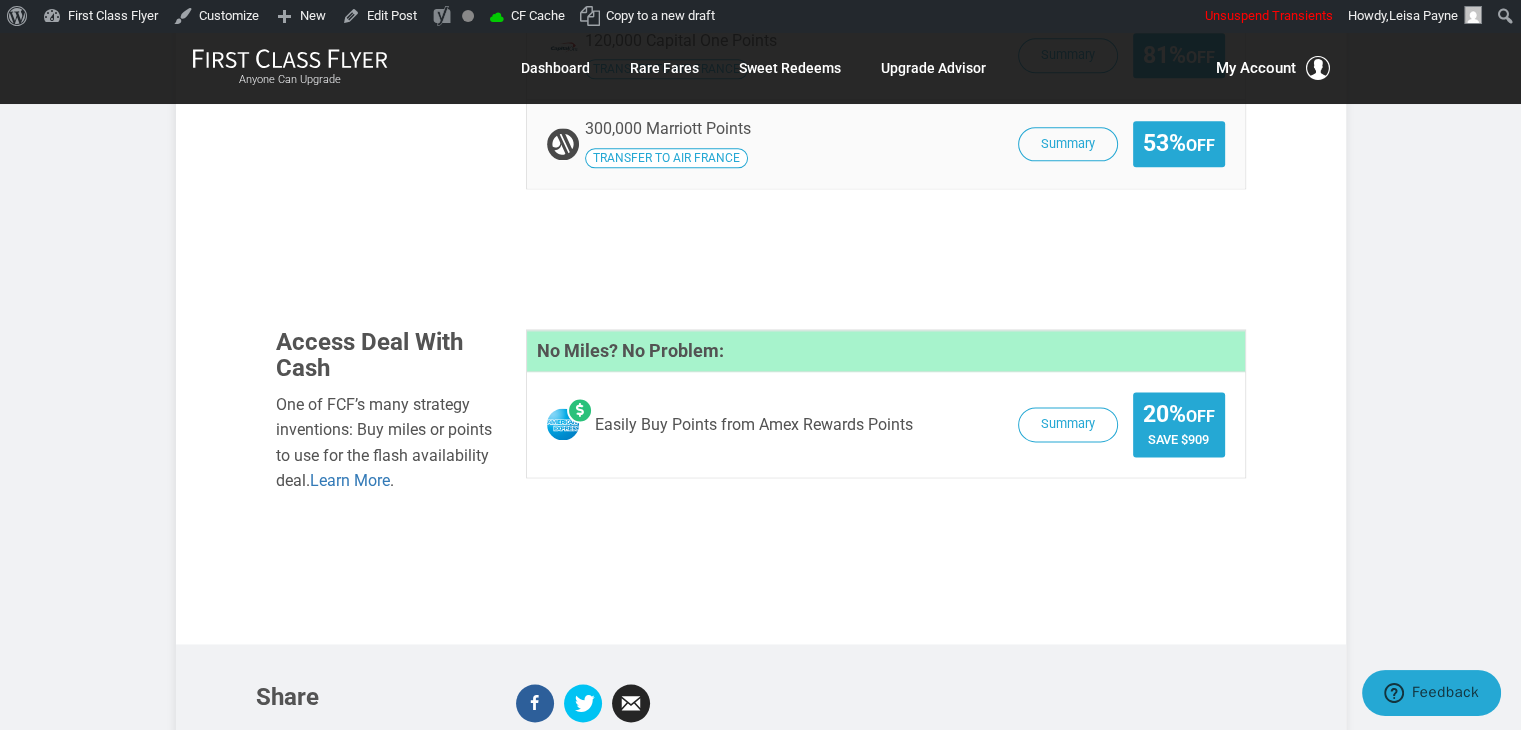 scroll, scrollTop: 2696, scrollLeft: 0, axis: vertical 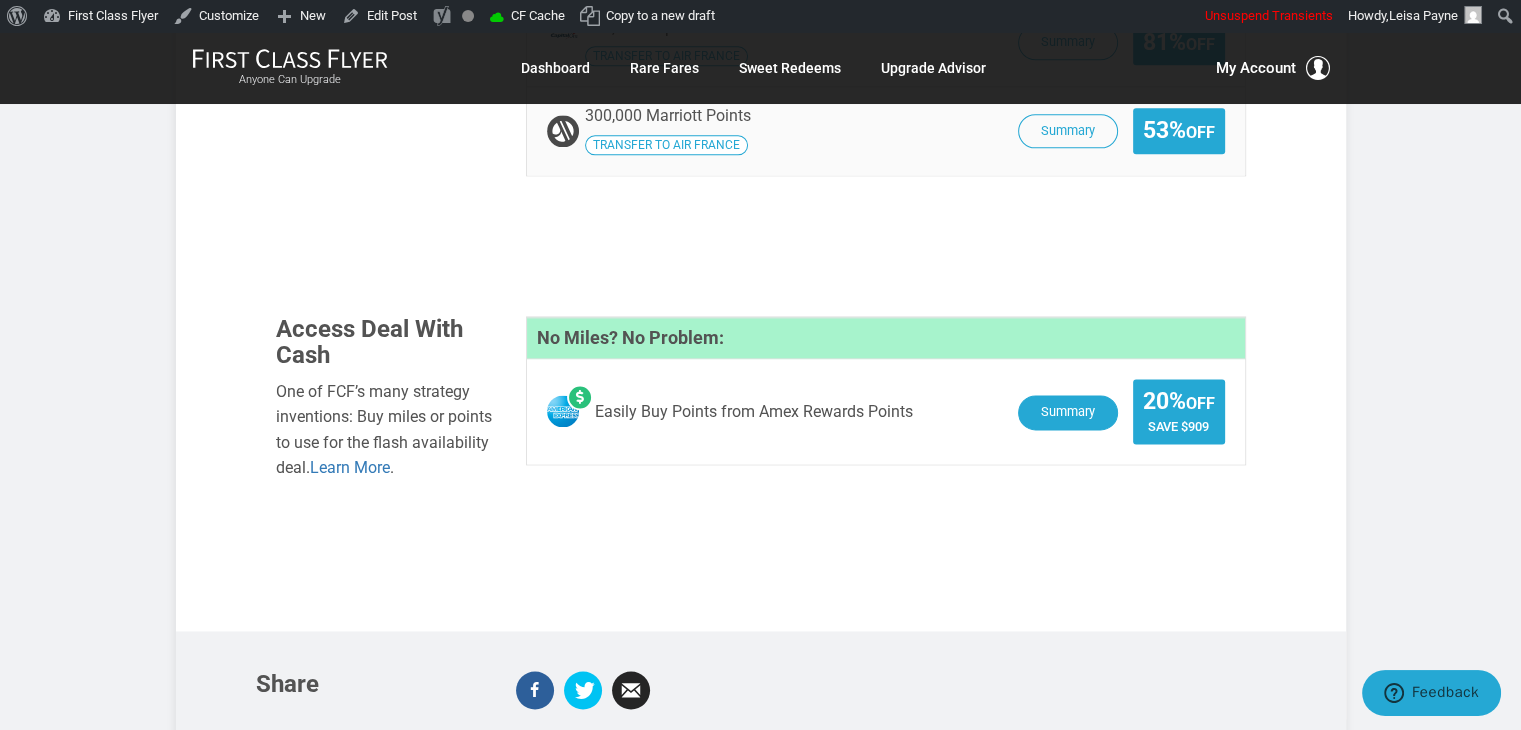 click on "Summary" at bounding box center [1068, 412] 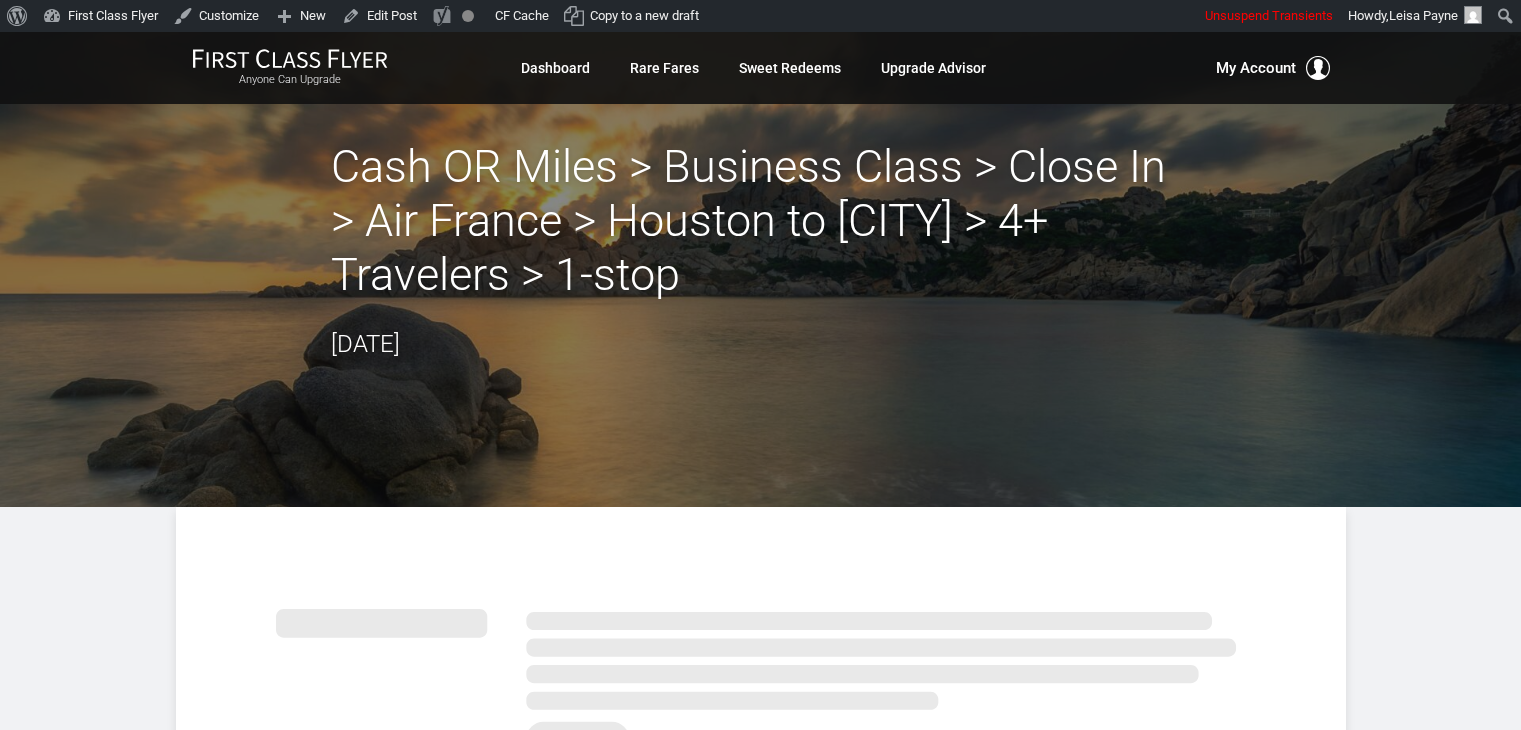 scroll, scrollTop: 0, scrollLeft: 0, axis: both 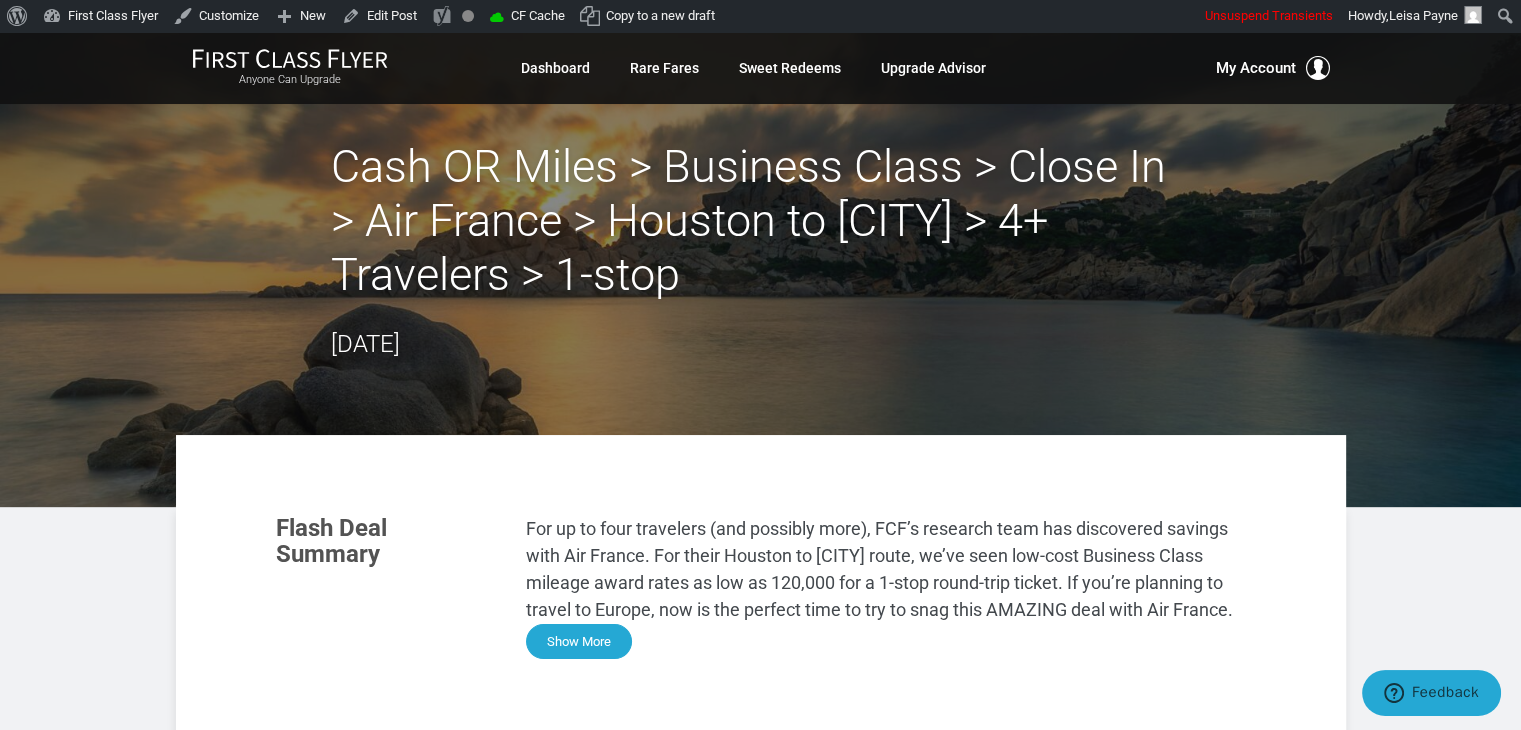 click on "Show More" at bounding box center (579, 641) 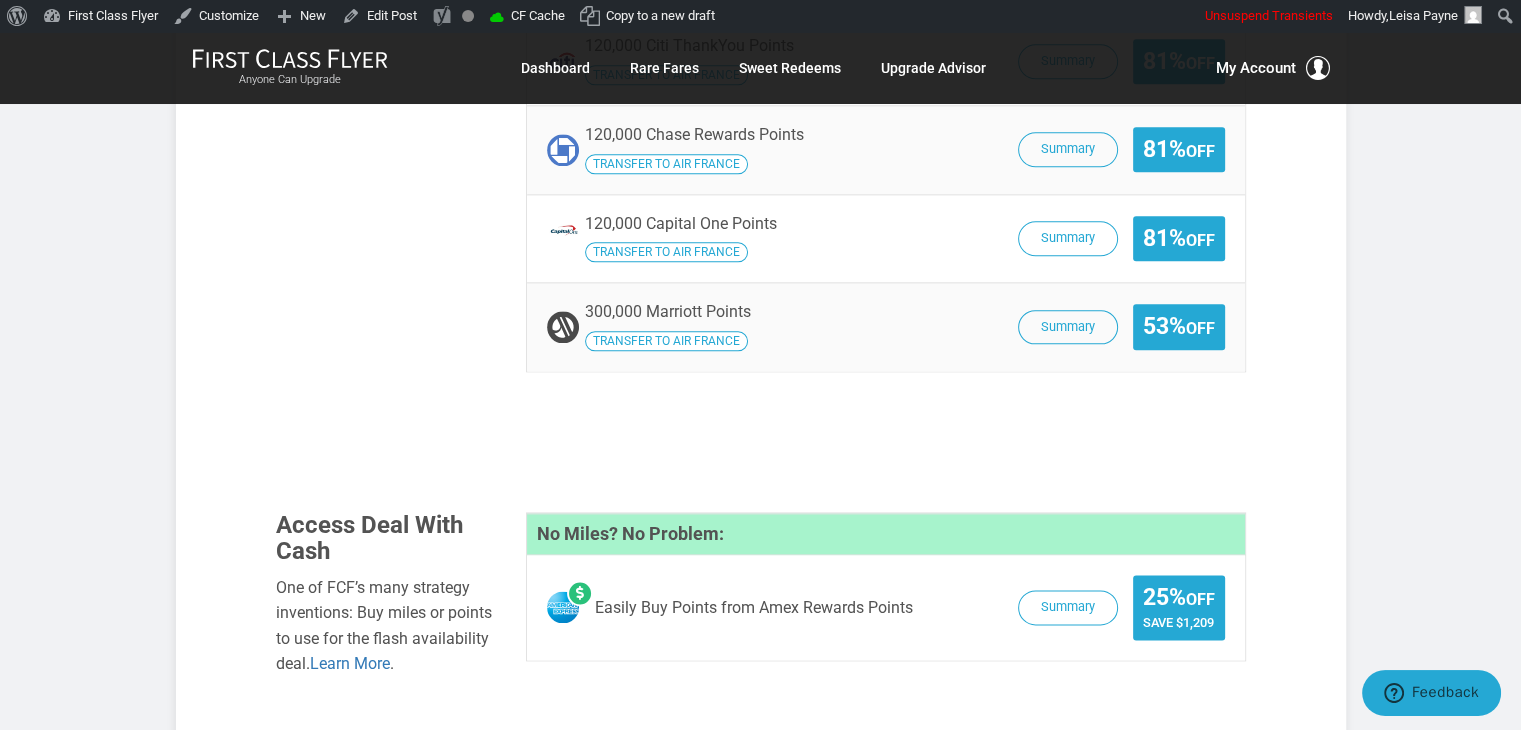 scroll, scrollTop: 2507, scrollLeft: 0, axis: vertical 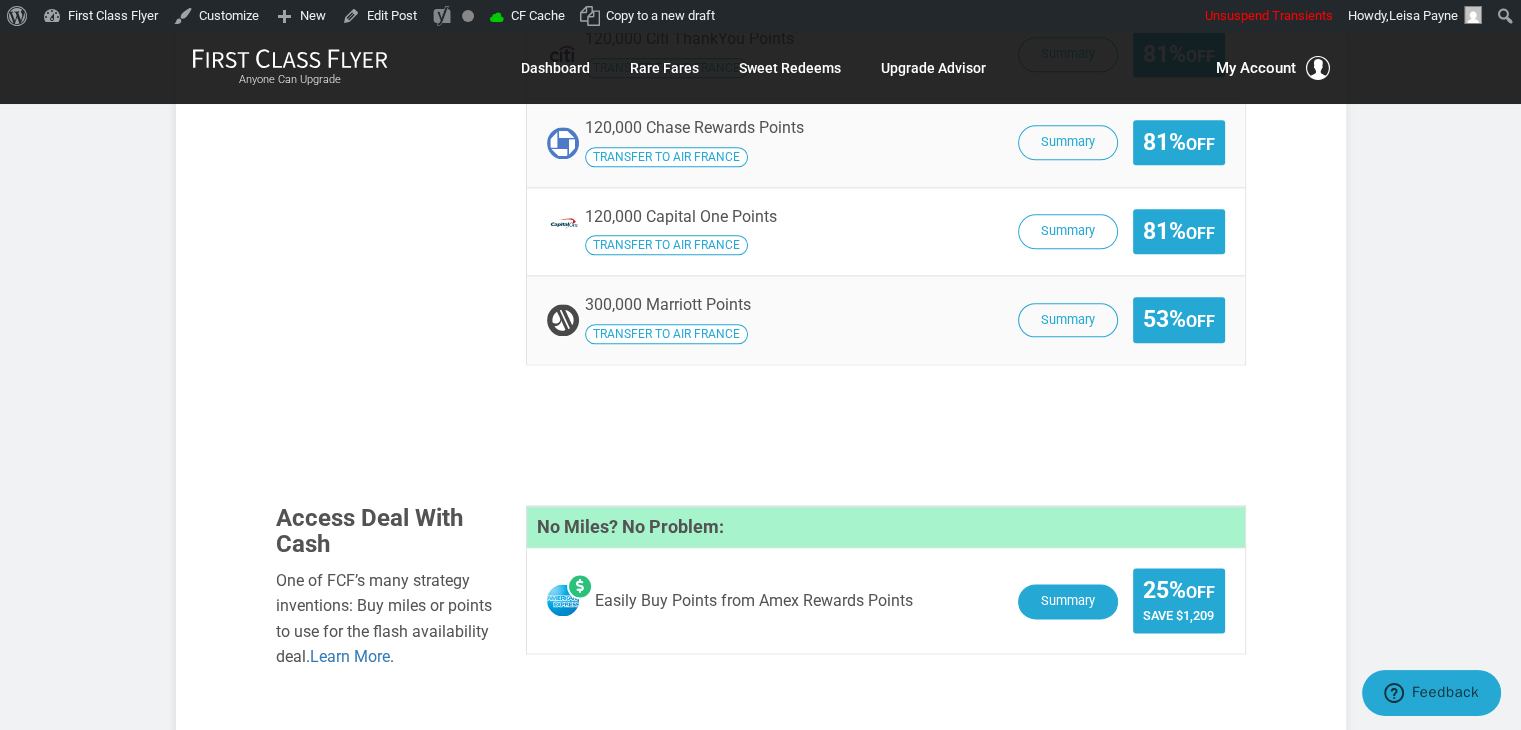click on "Summary" at bounding box center [1068, 601] 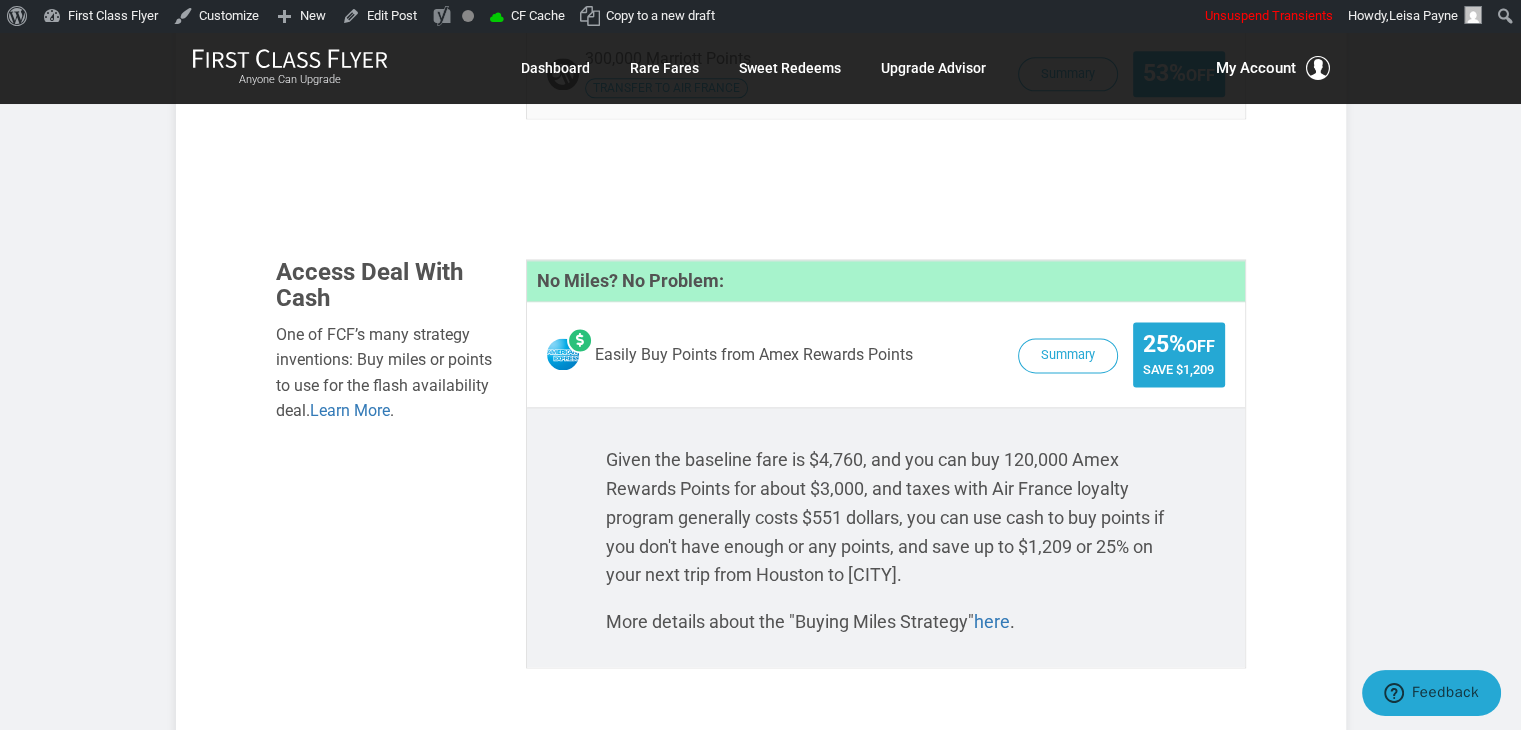 scroll, scrollTop: 2767, scrollLeft: 0, axis: vertical 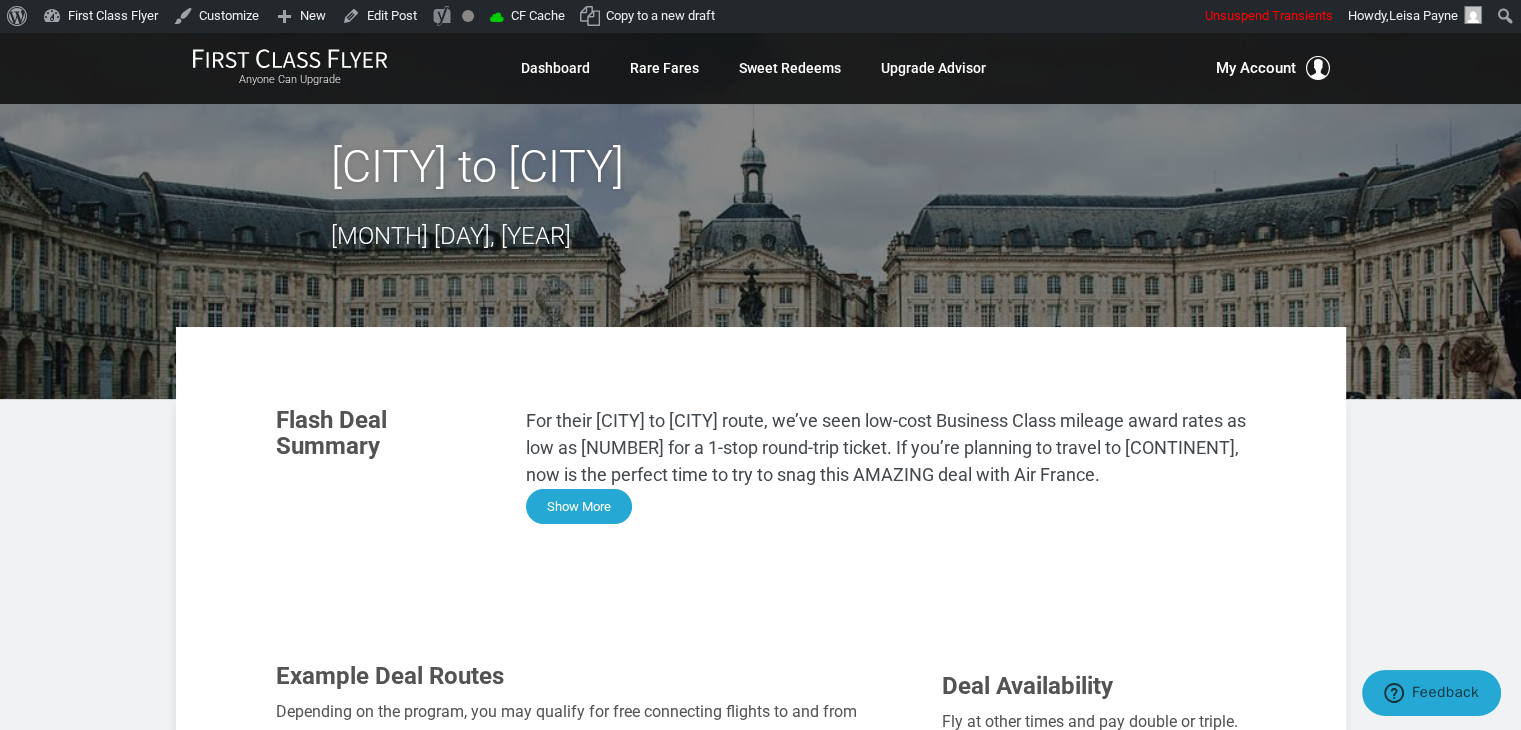 click on "Show More" at bounding box center (579, 506) 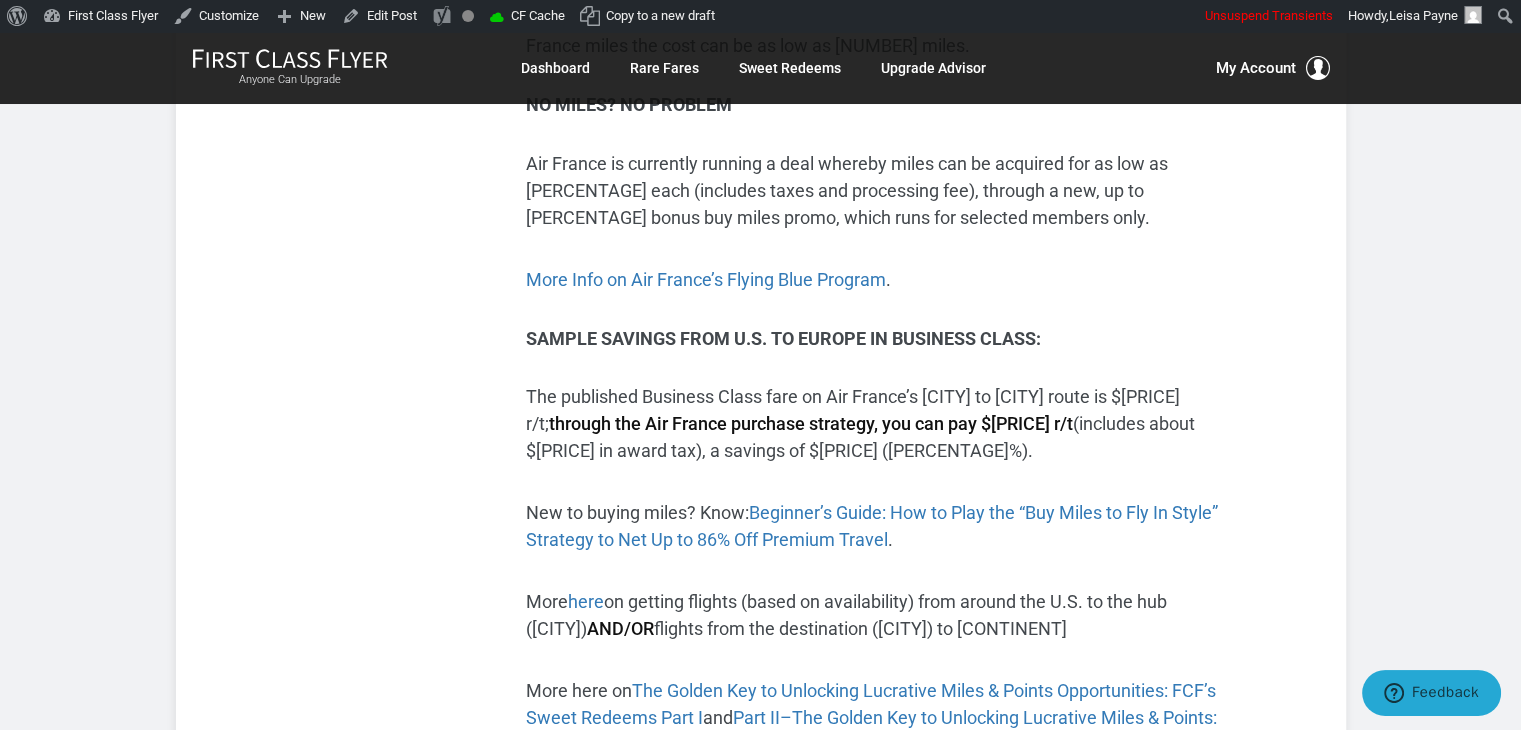 scroll, scrollTop: 578, scrollLeft: 0, axis: vertical 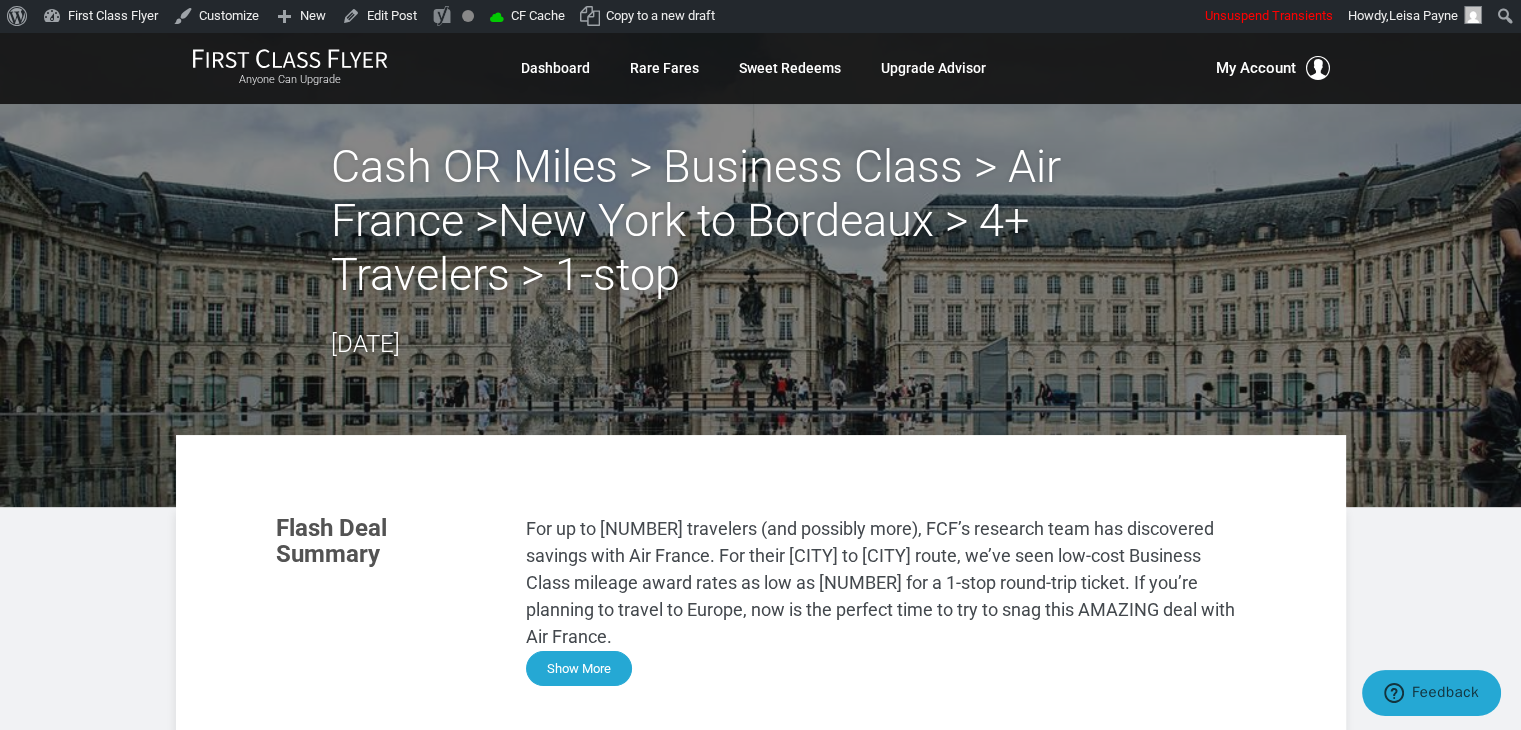 click on "Show More" at bounding box center [579, 668] 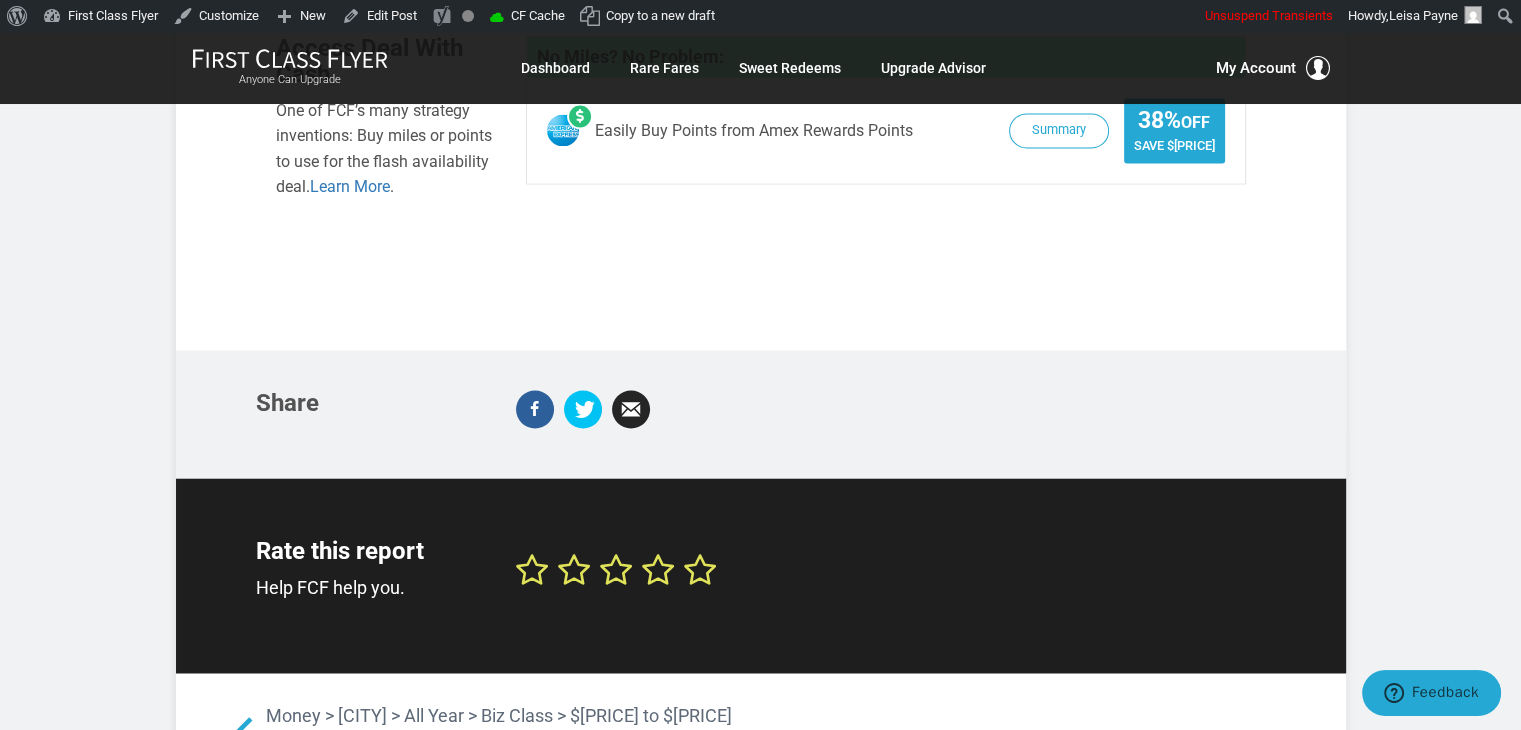 scroll, scrollTop: 2803, scrollLeft: 0, axis: vertical 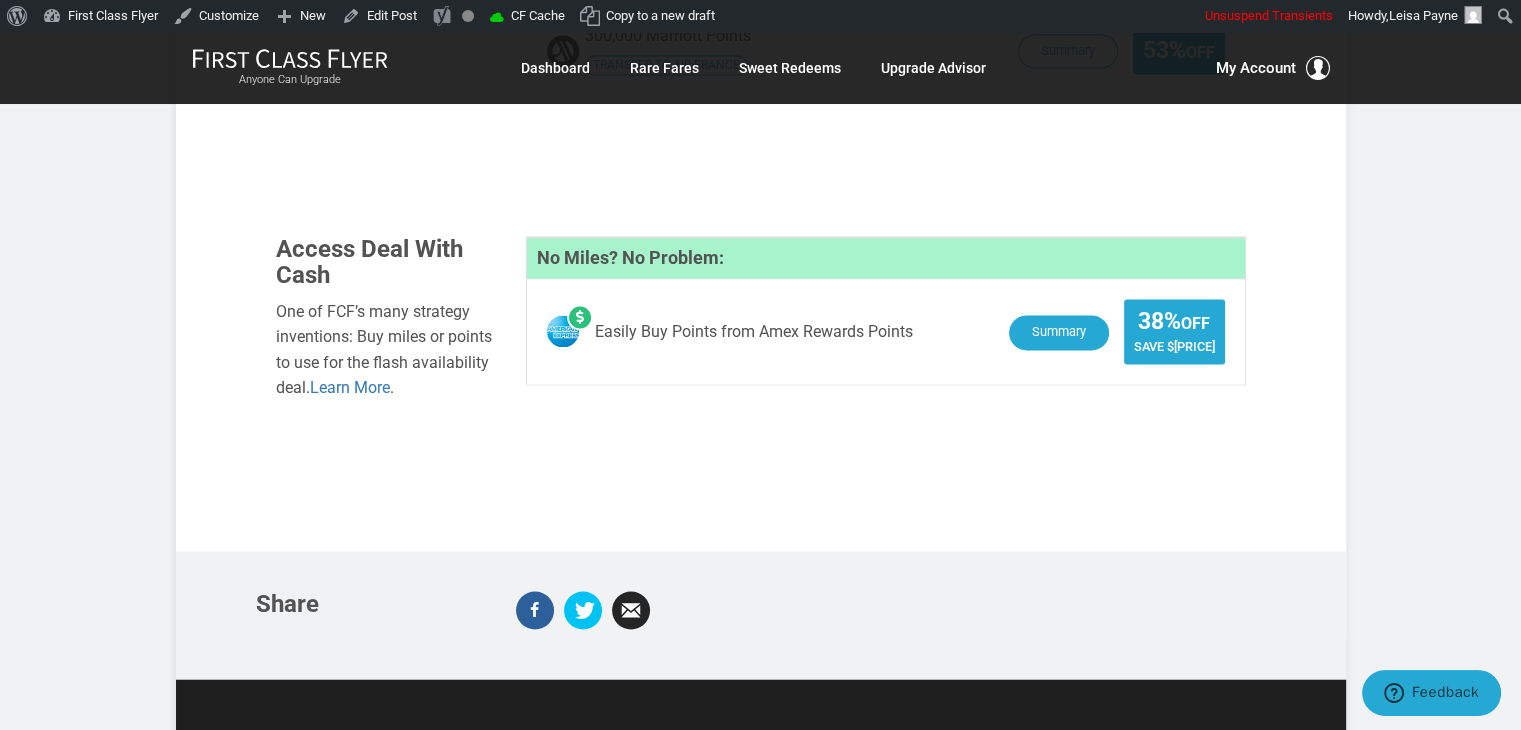 click on "Summary" at bounding box center (1059, 332) 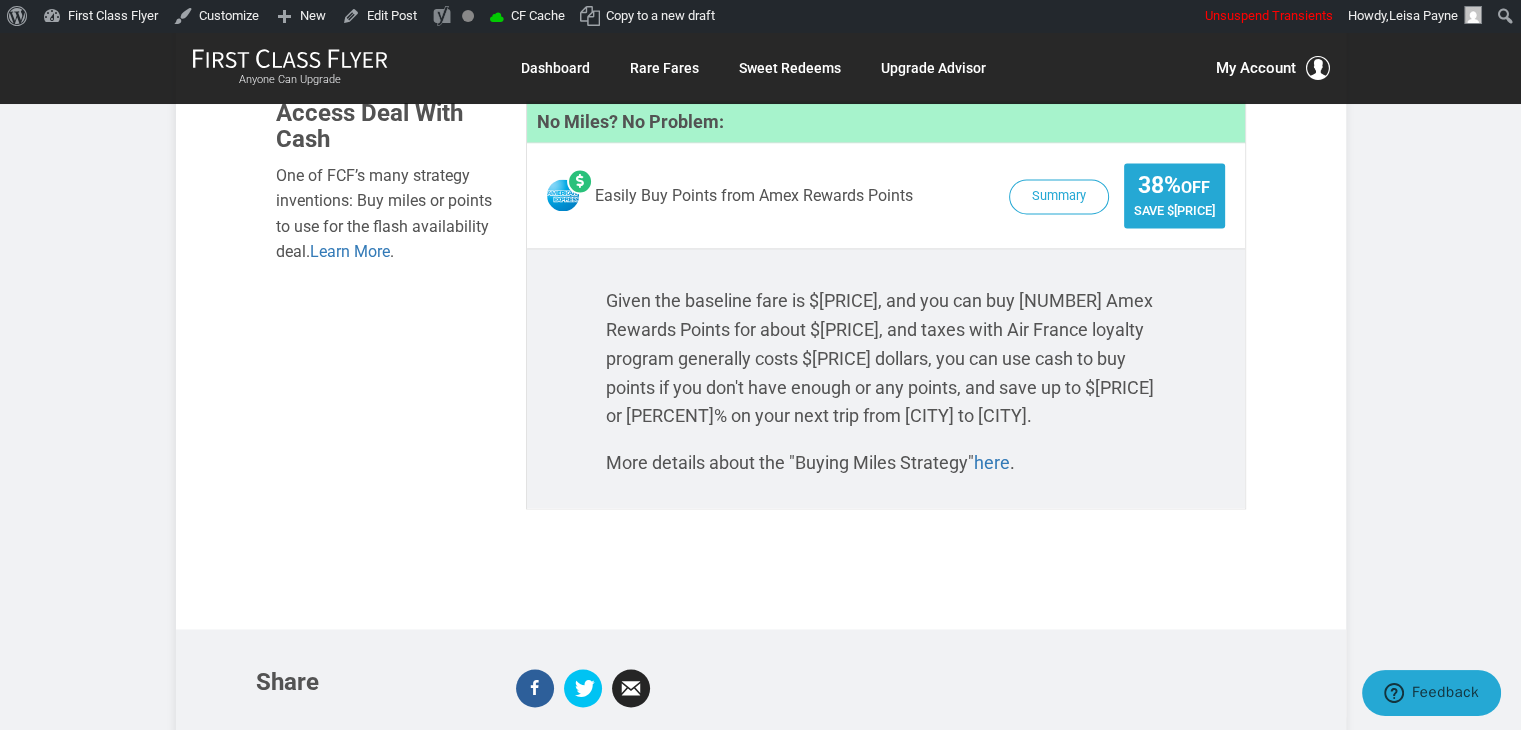 scroll, scrollTop: 2873, scrollLeft: 0, axis: vertical 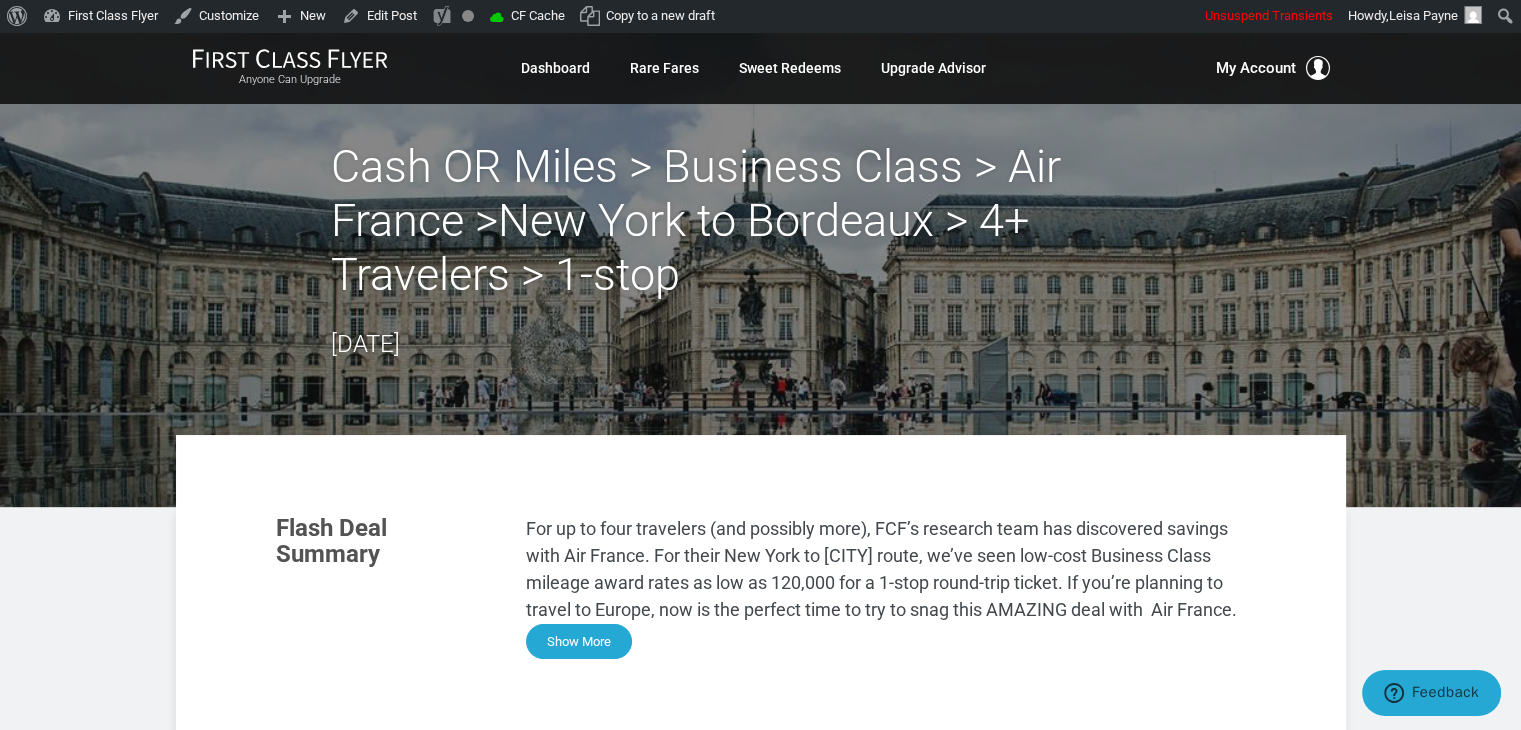 click on "For up to four travelers (and possibly more), FCF’s research team has discovered savings with Air France. For their New York to [CITY] route, we’ve seen low-cost Business Class mileage award rates as low as 120,000 for a 1-stop round-trip ticket. If you’re planning to travel to Europe, now is the perfect time to try to snag this AMAZING deal with  Air France. Show More" at bounding box center [886, 586] 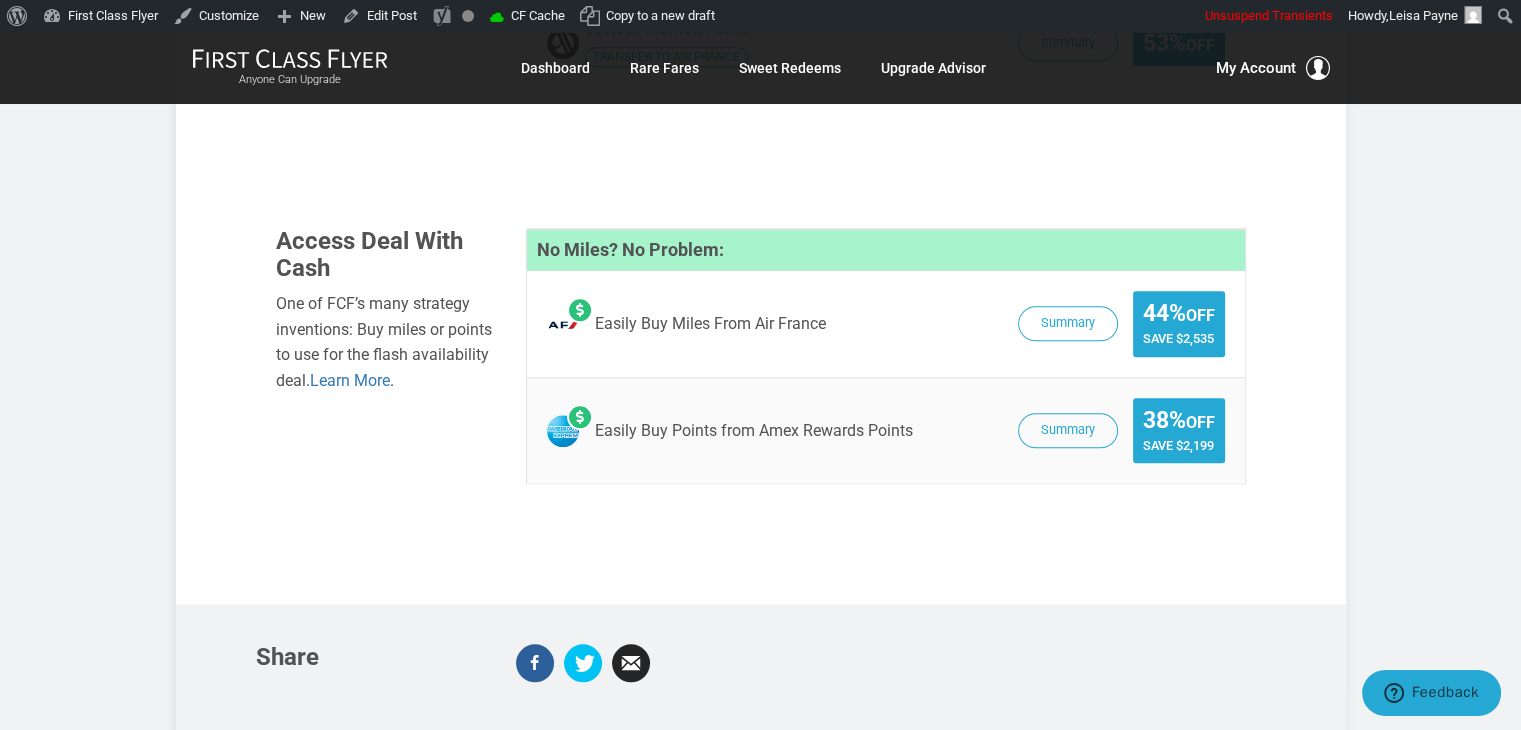 scroll, scrollTop: 1888, scrollLeft: 0, axis: vertical 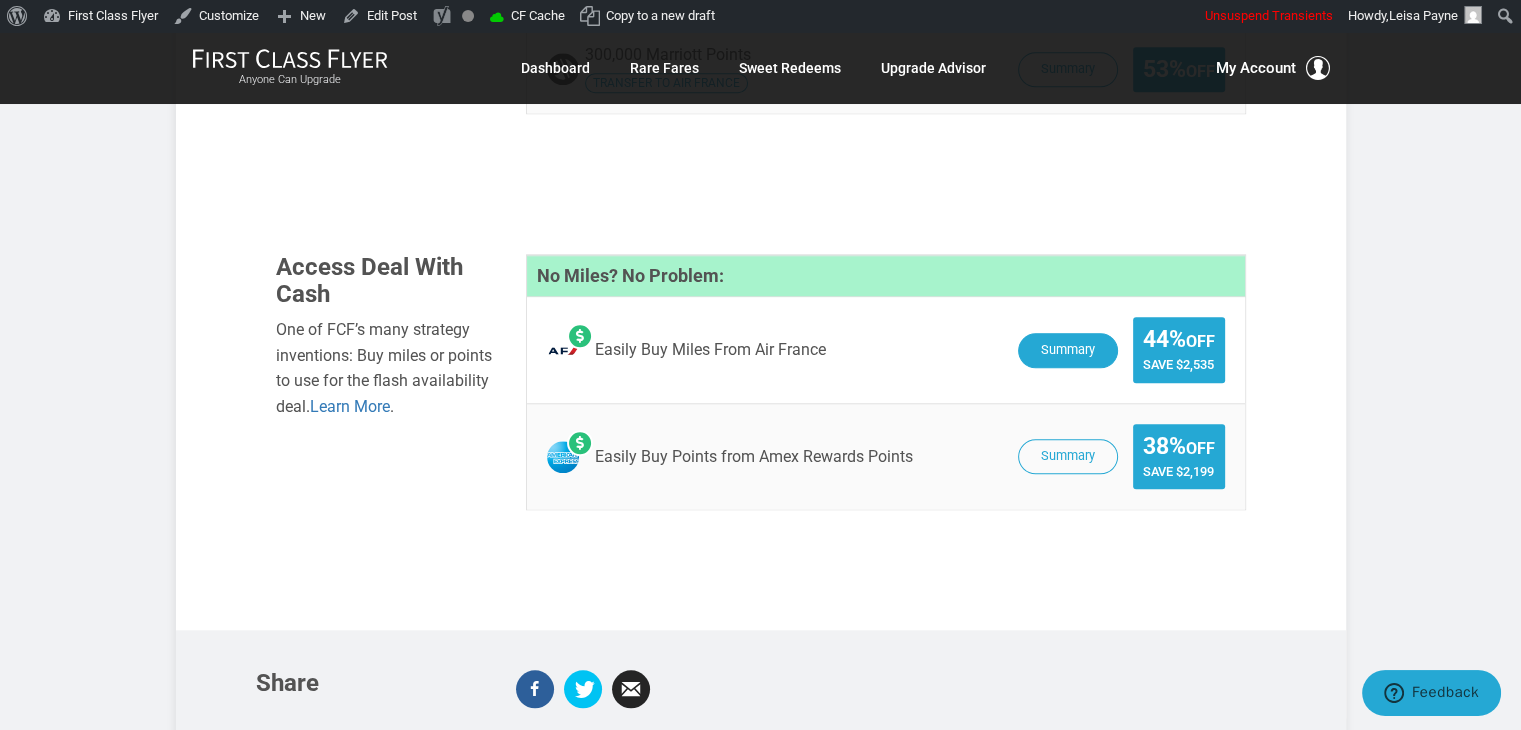 click on "Summary" at bounding box center [1068, 350] 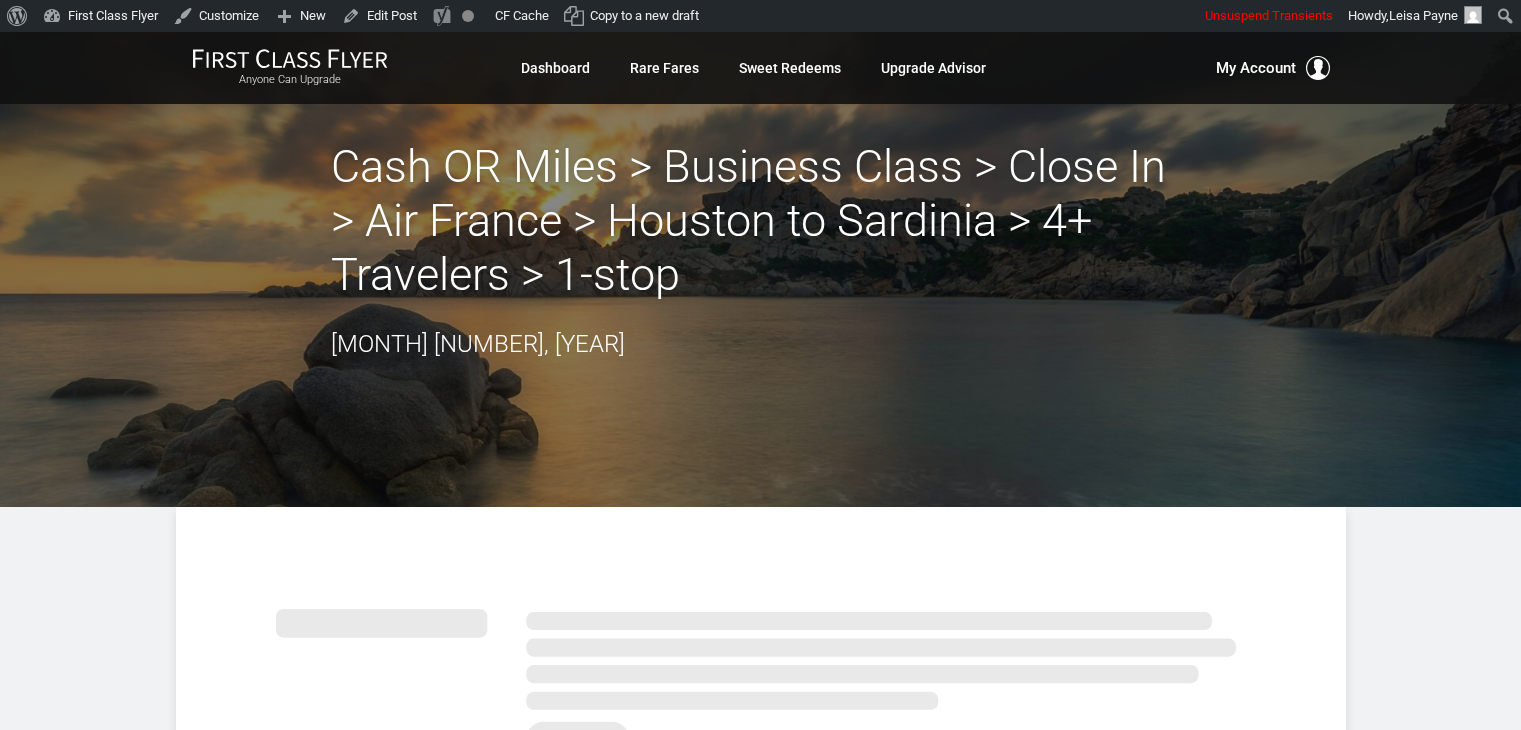 scroll, scrollTop: 0, scrollLeft: 0, axis: both 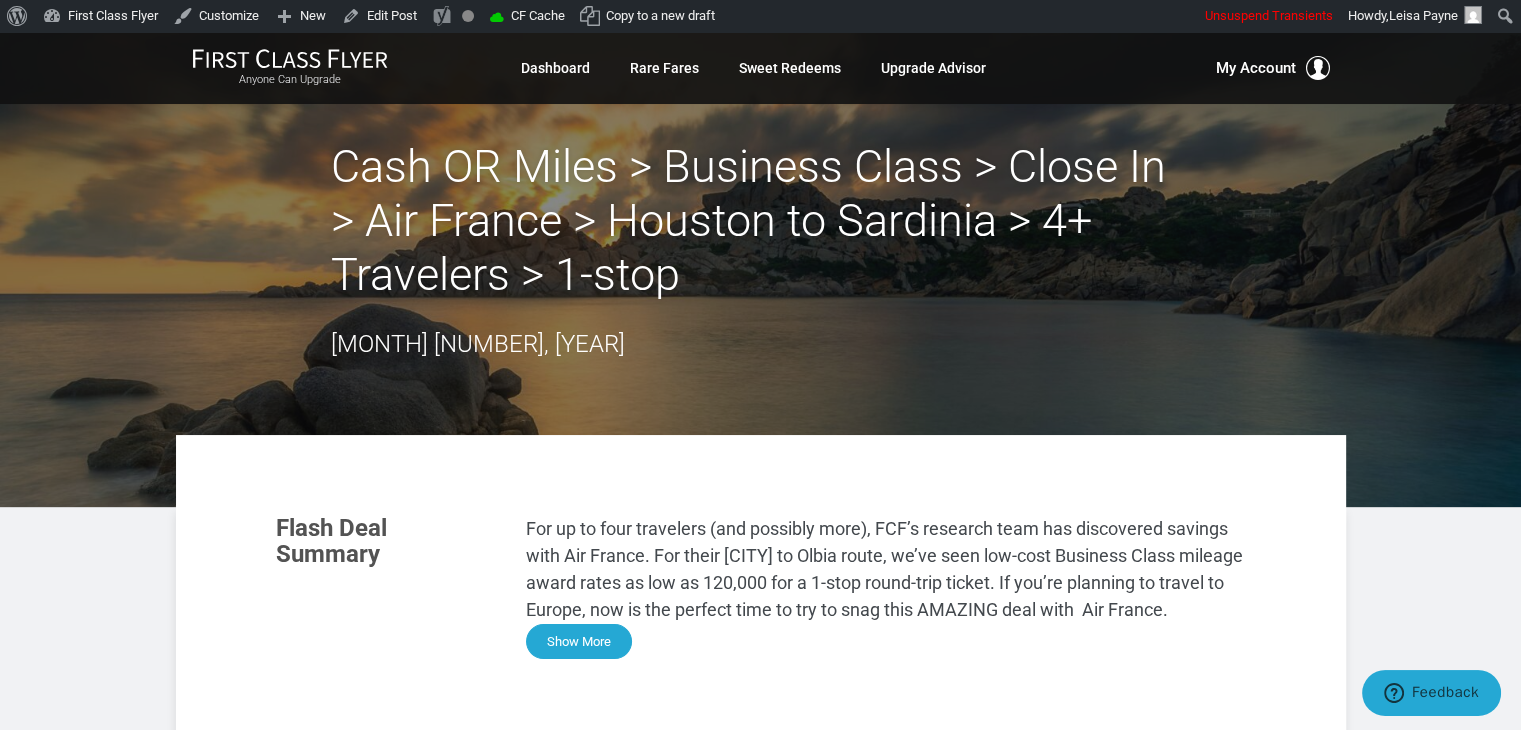 click on "Show More" at bounding box center (579, 641) 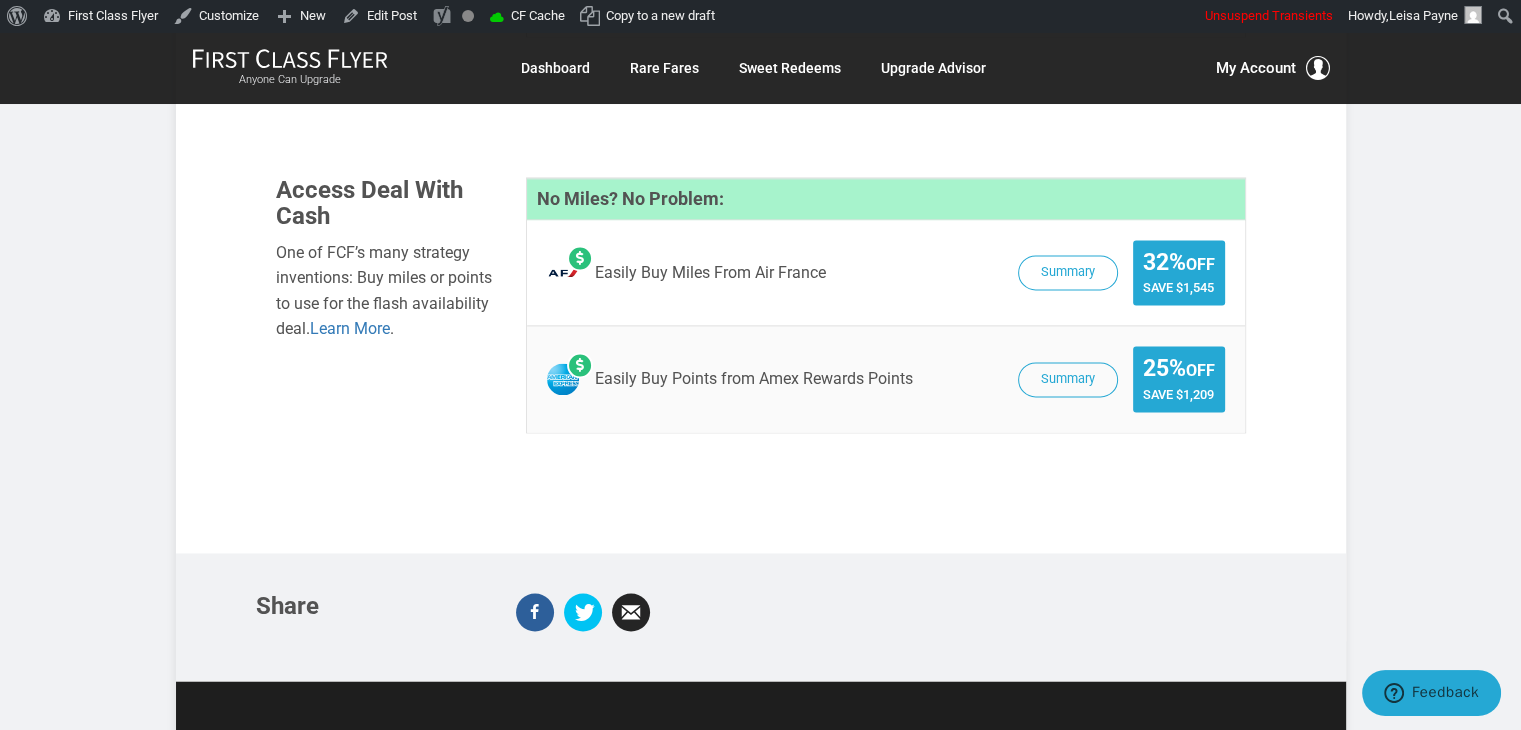scroll, scrollTop: 2809, scrollLeft: 0, axis: vertical 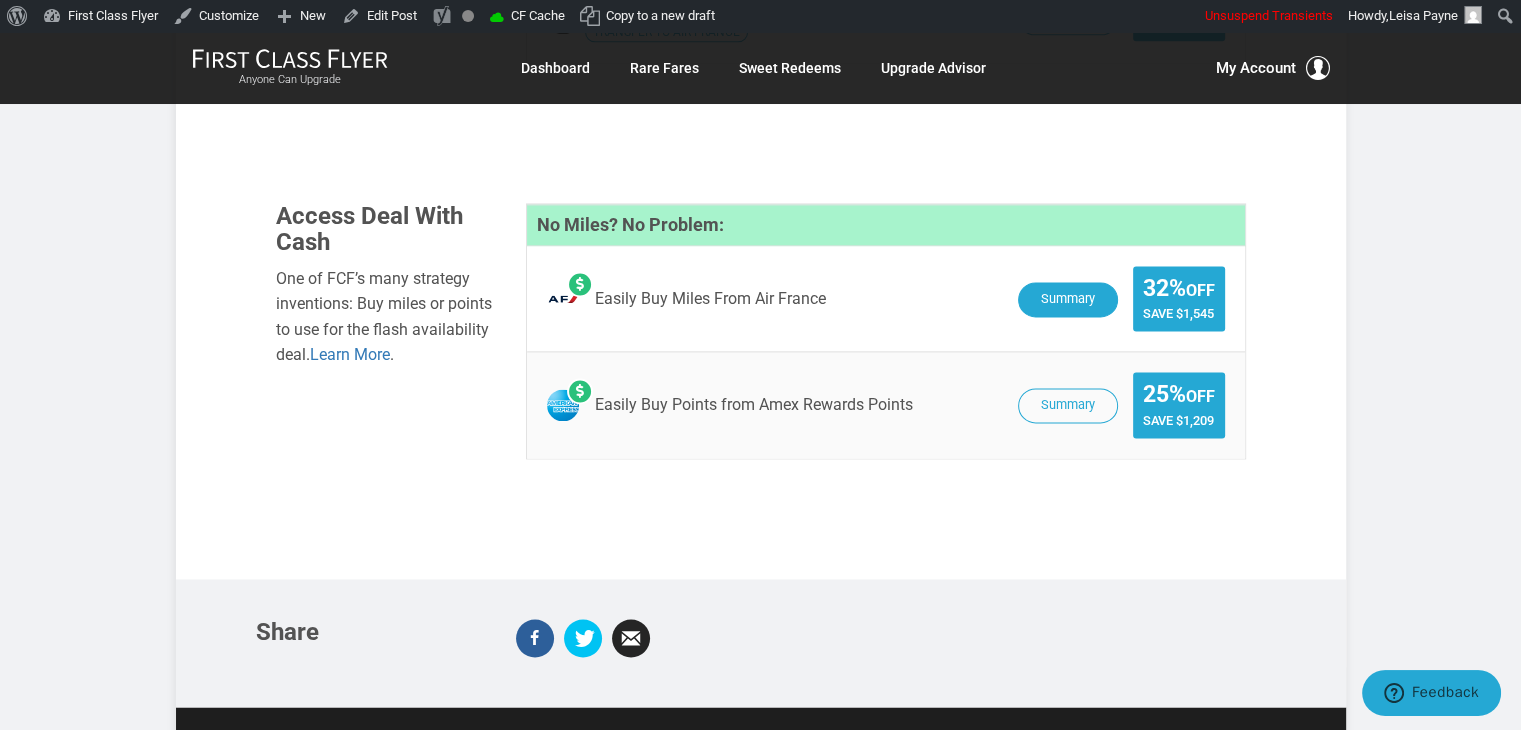 click on "Summary" at bounding box center (1068, 299) 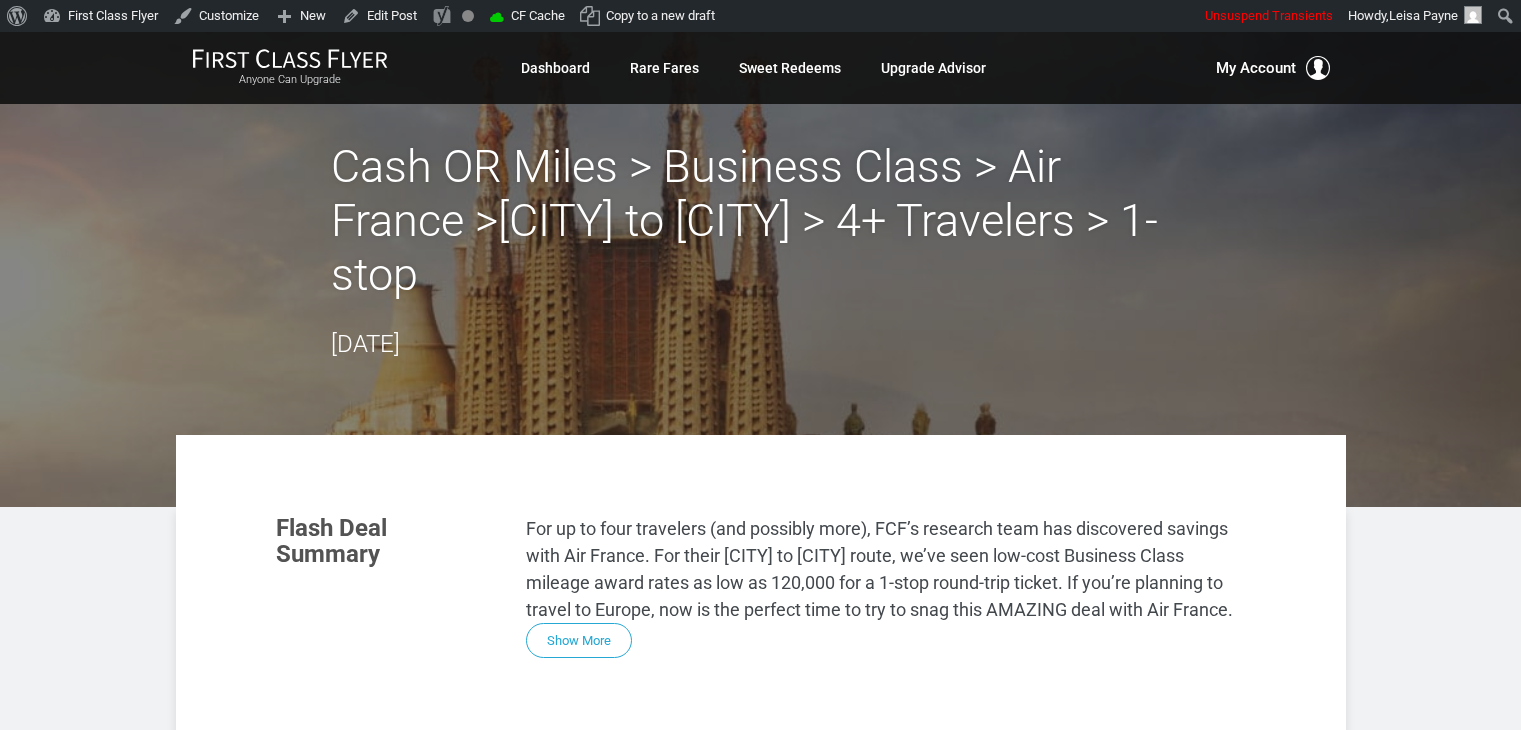 scroll, scrollTop: 0, scrollLeft: 0, axis: both 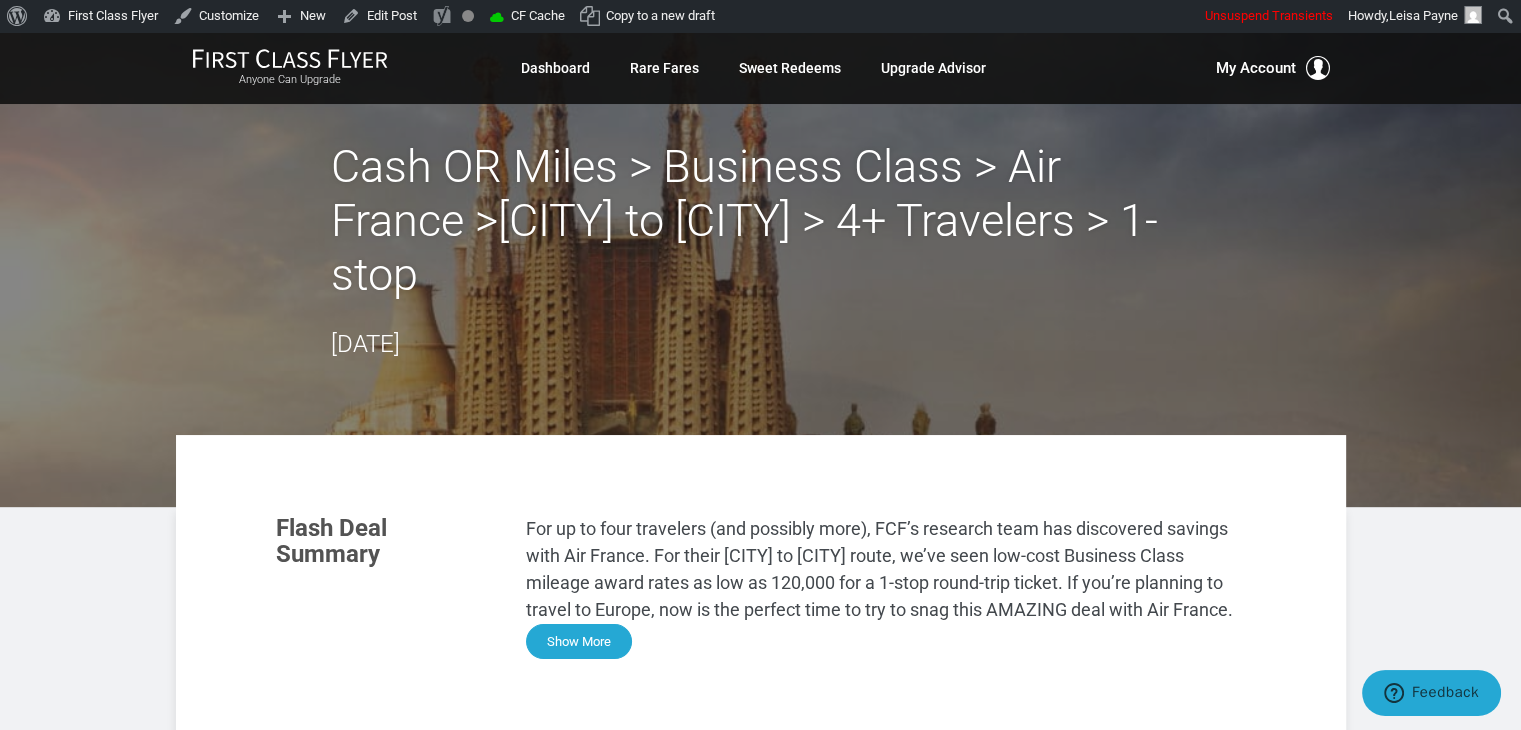click on "Show More" at bounding box center [579, 641] 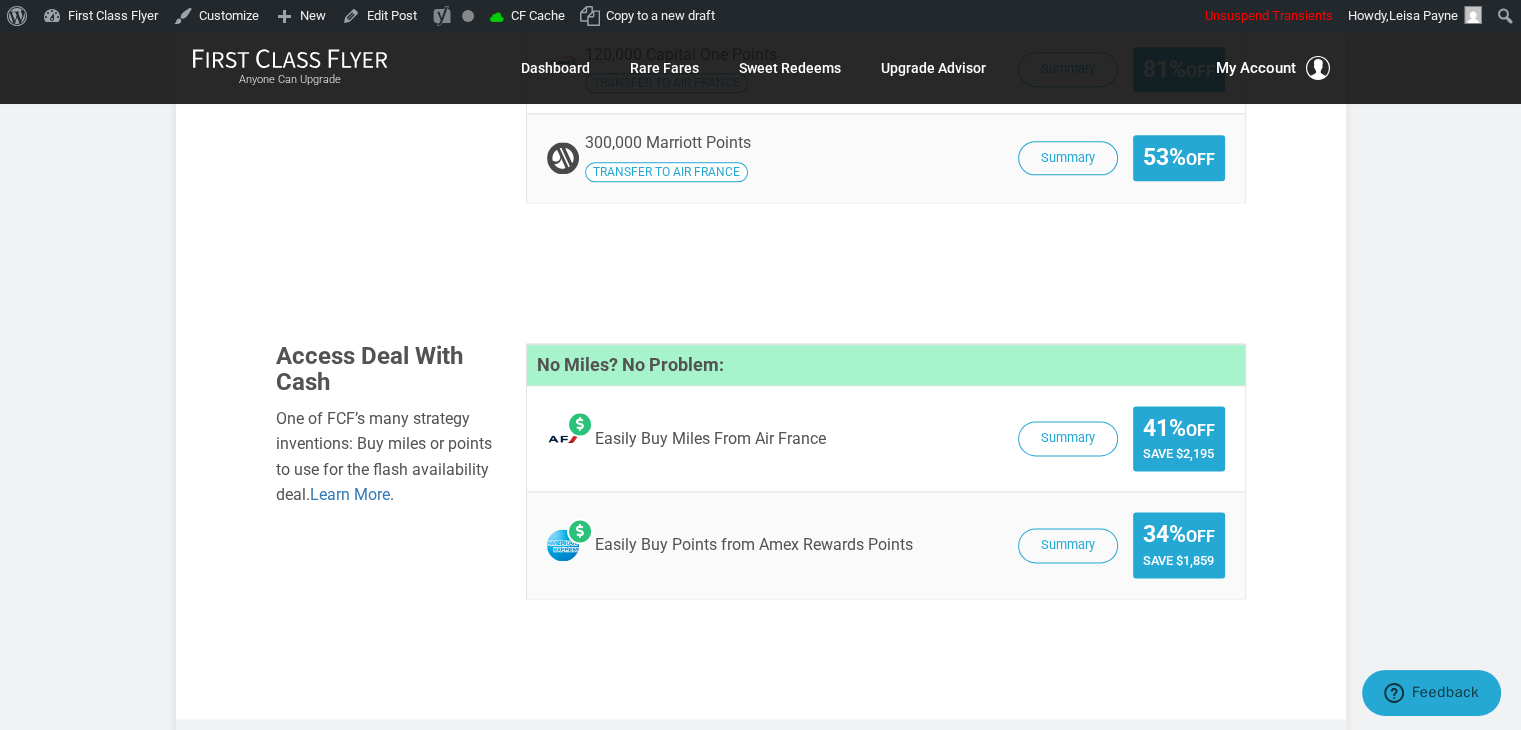 scroll, scrollTop: 2676, scrollLeft: 0, axis: vertical 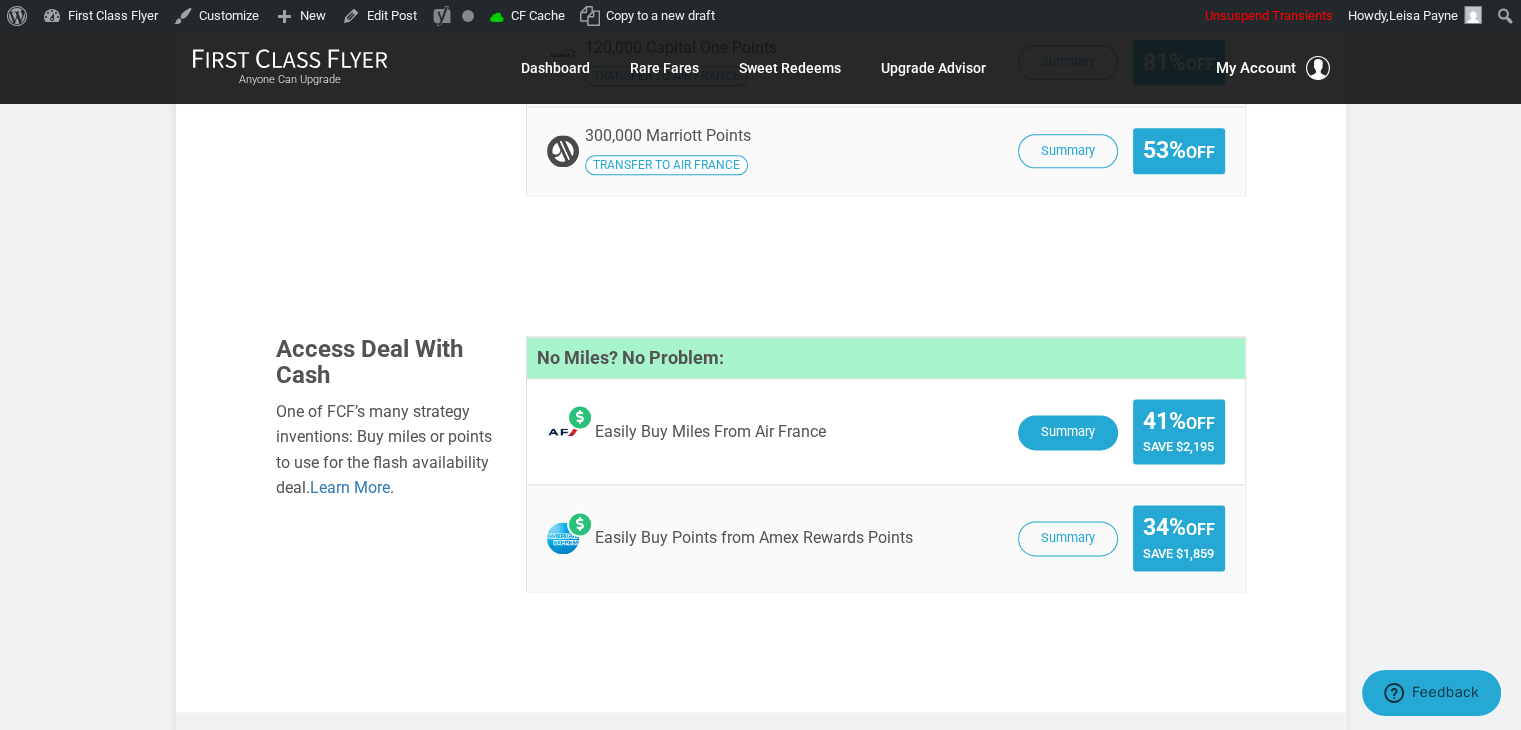click on "Summary" at bounding box center [1068, 432] 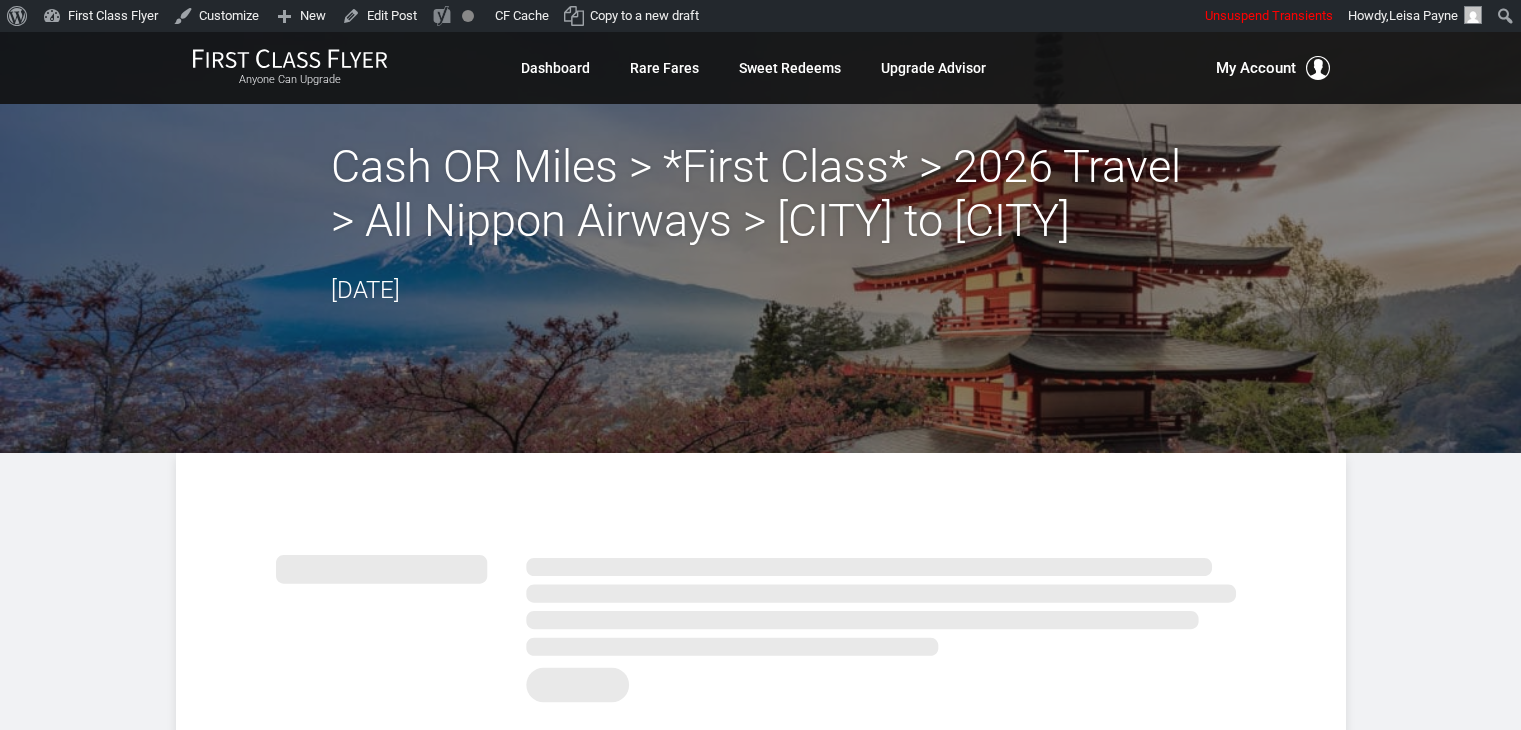 scroll, scrollTop: 0, scrollLeft: 0, axis: both 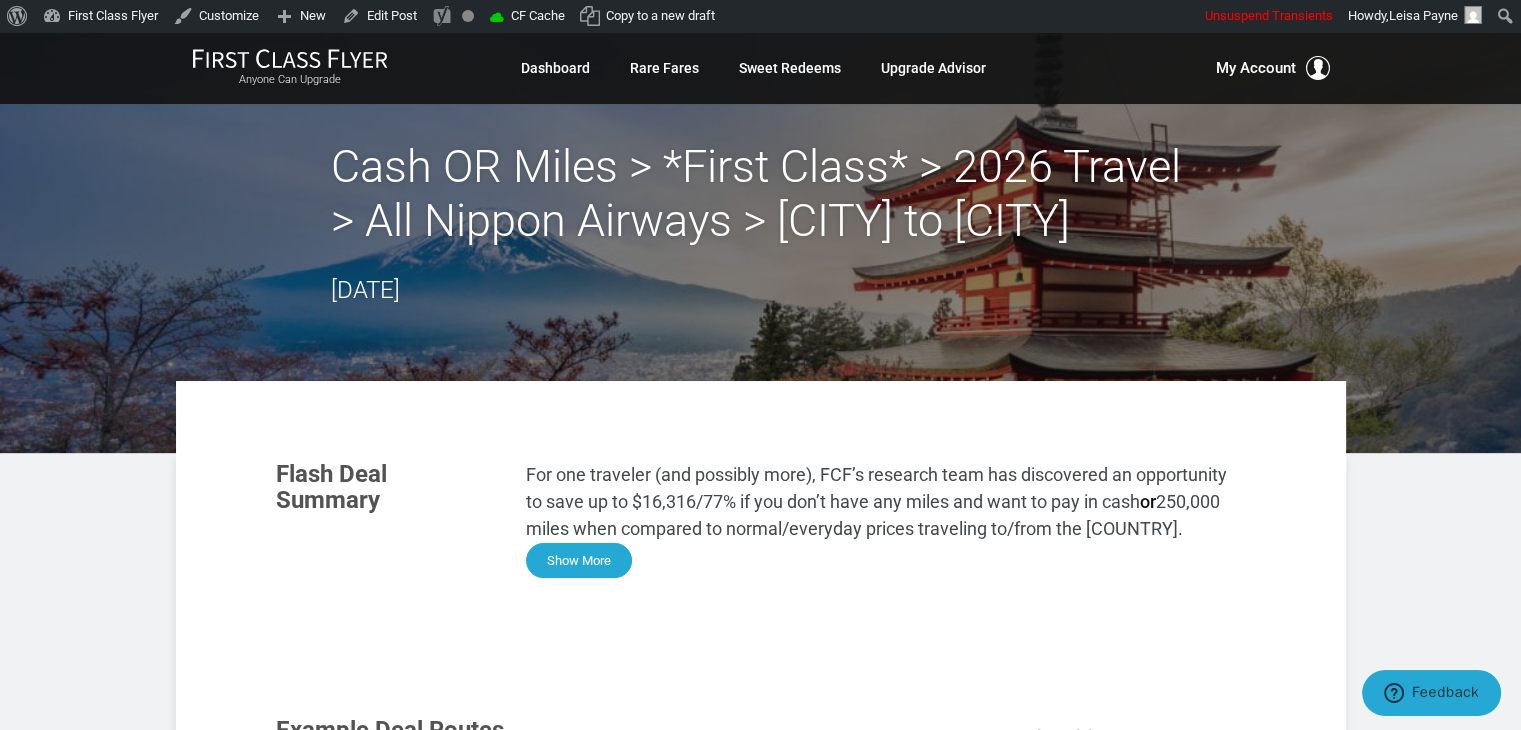 click on "Show More" at bounding box center (579, 560) 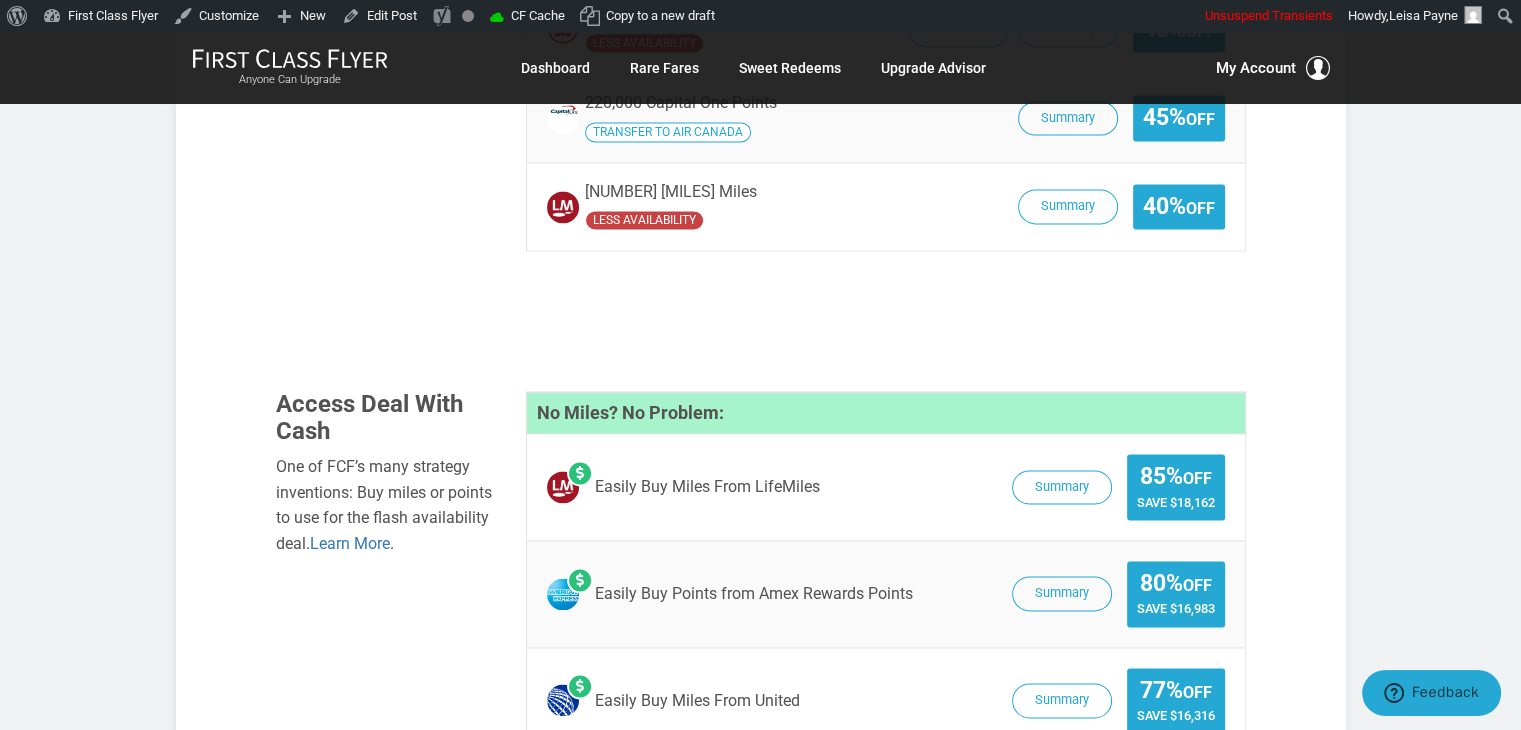 scroll, scrollTop: 2920, scrollLeft: 0, axis: vertical 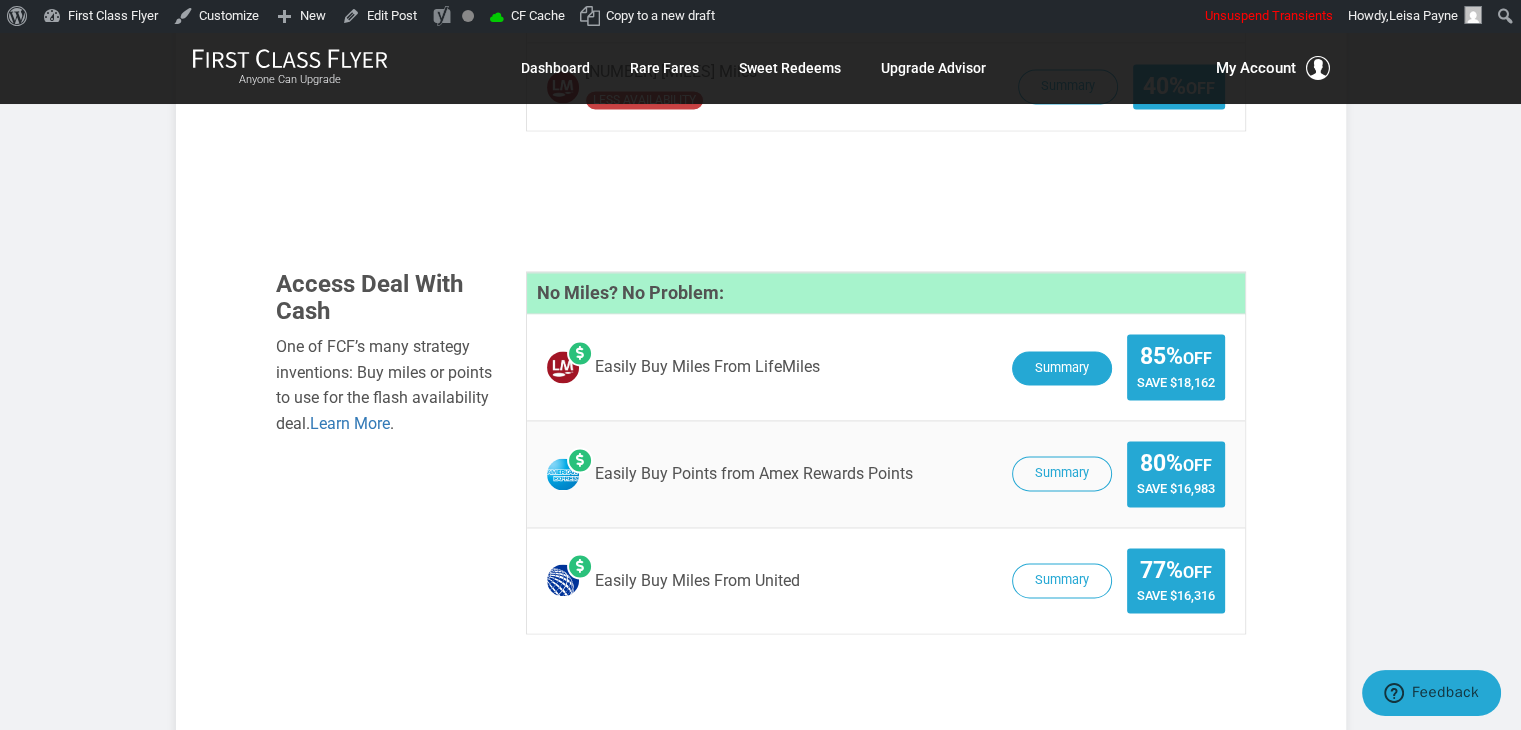 click on "Summary" at bounding box center [1062, 368] 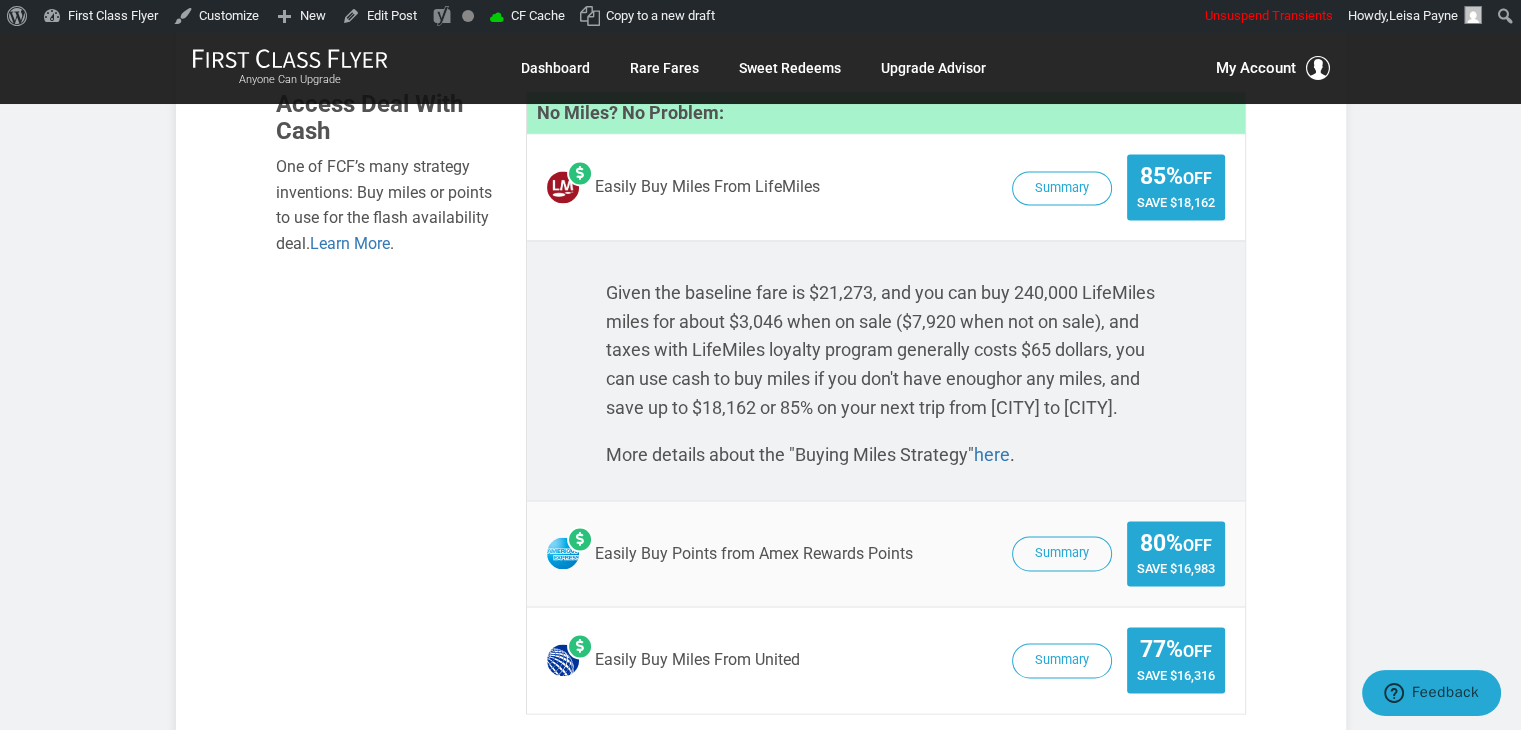 scroll, scrollTop: 3114, scrollLeft: 0, axis: vertical 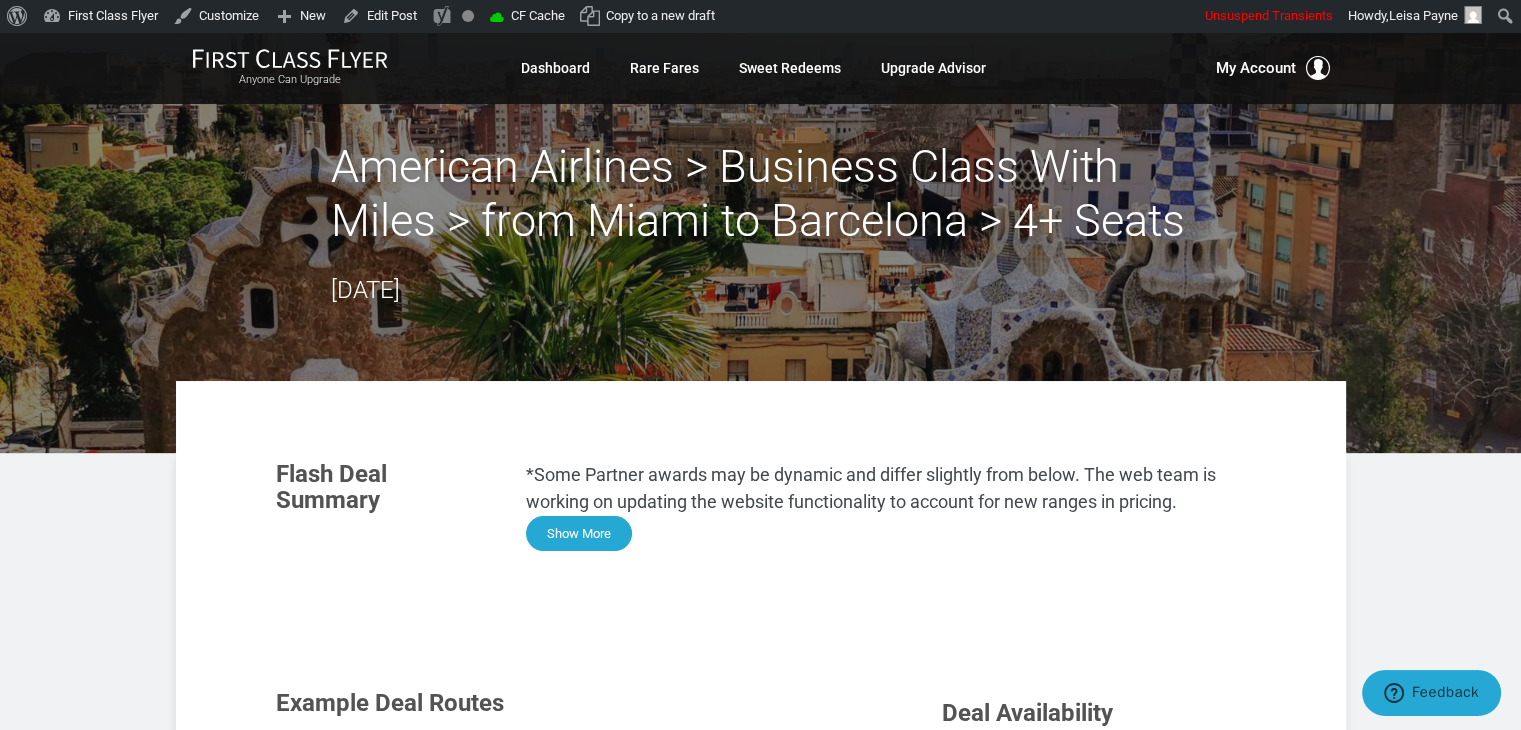 click on "Show More" at bounding box center (579, 533) 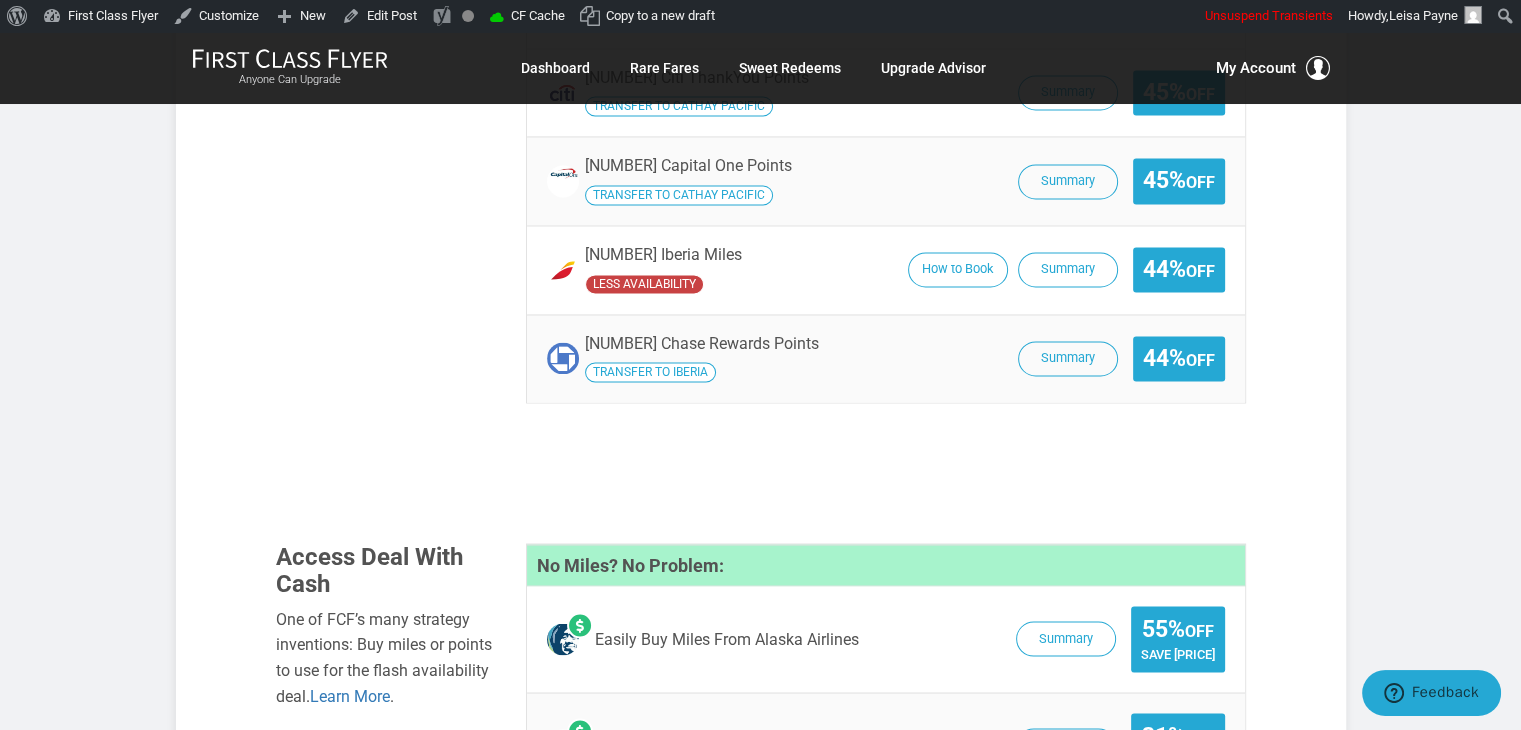 scroll, scrollTop: 3582, scrollLeft: 0, axis: vertical 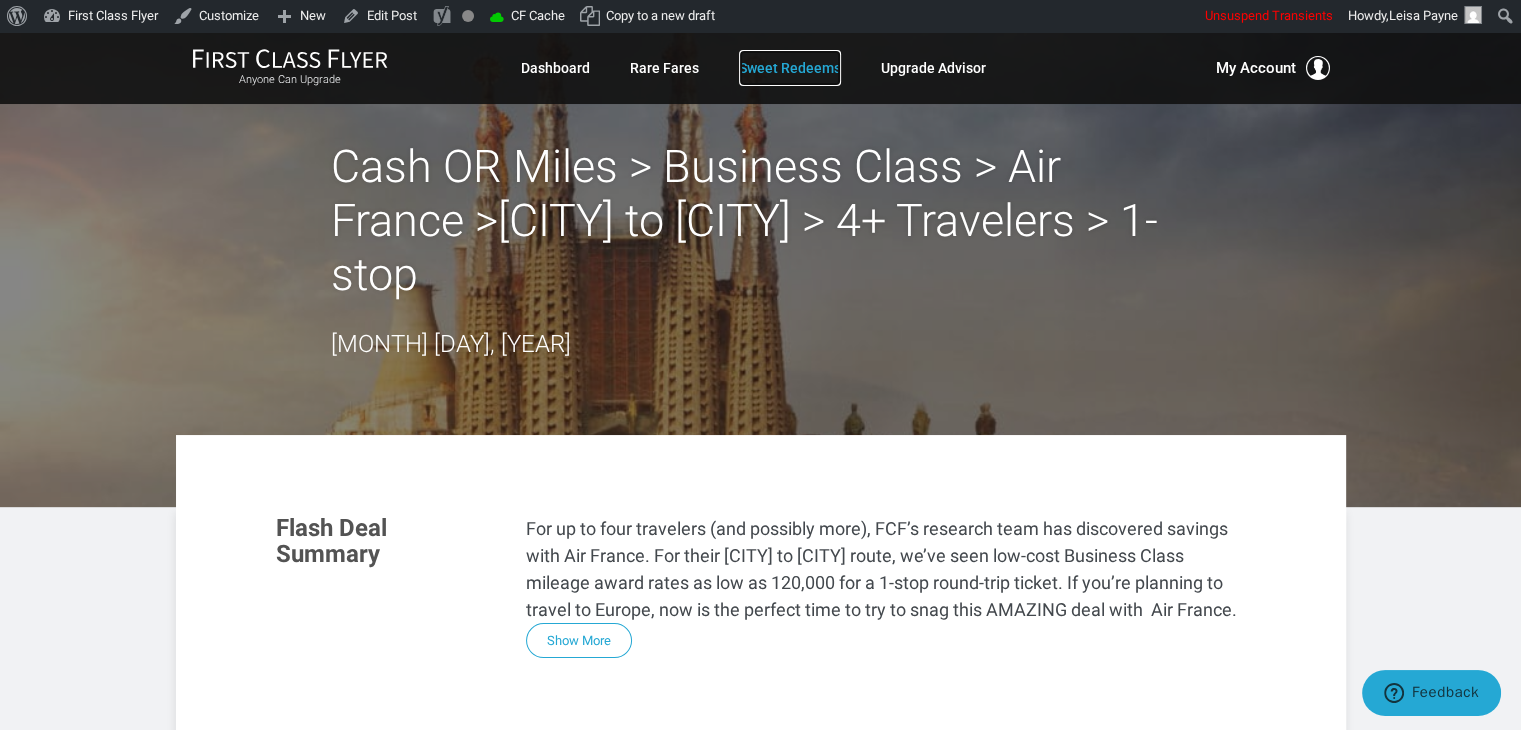 click on "Sweet Redeems" at bounding box center [790, 68] 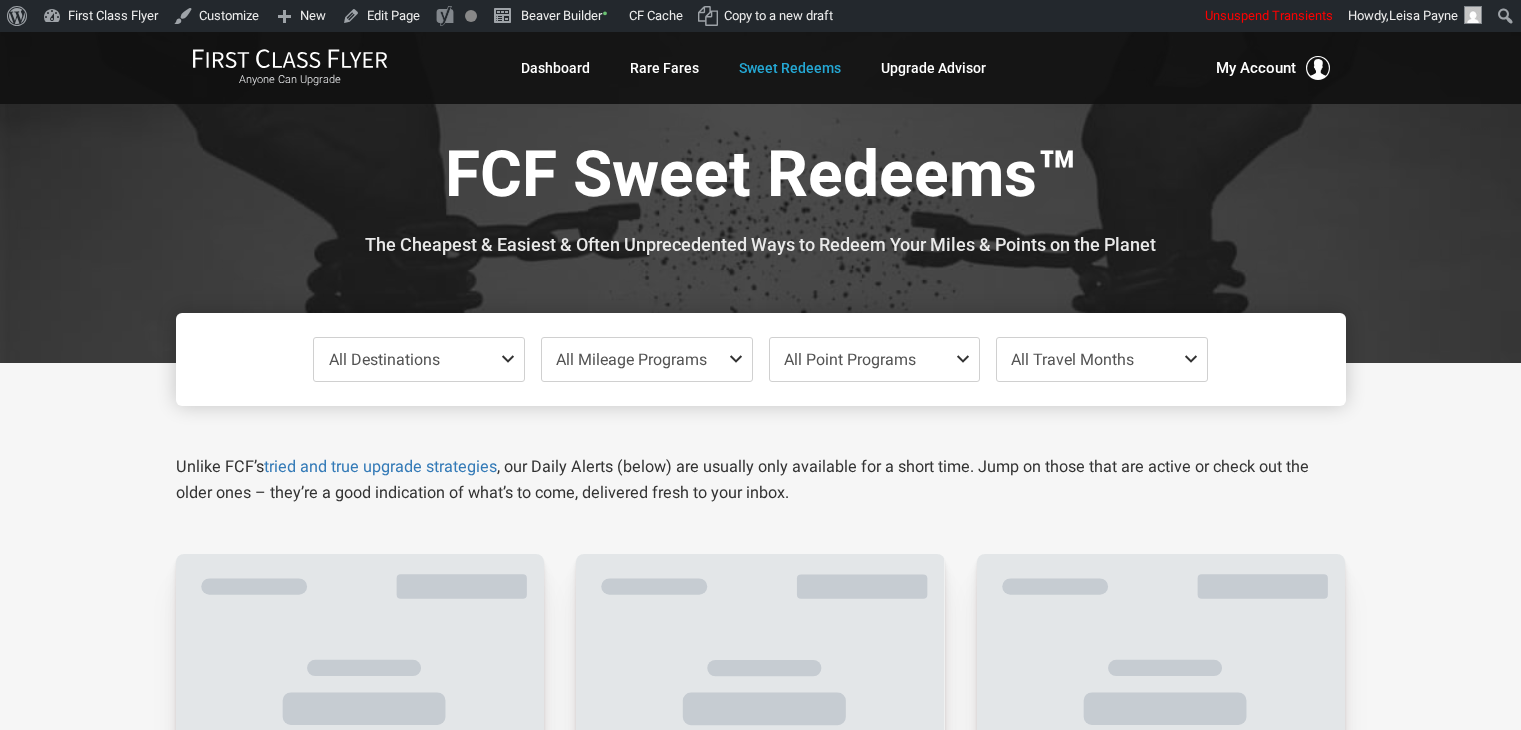 scroll, scrollTop: 0, scrollLeft: 0, axis: both 